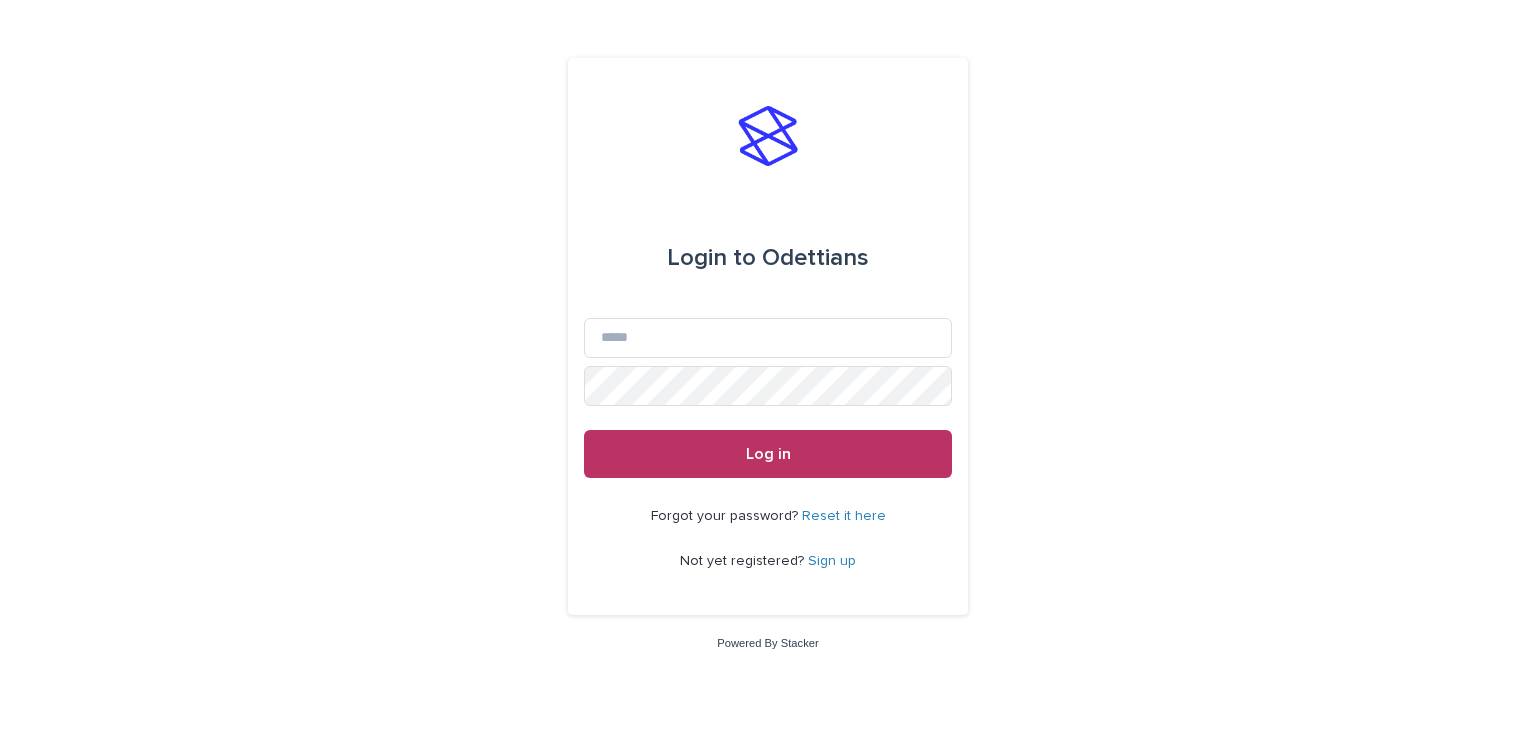 scroll, scrollTop: 0, scrollLeft: 0, axis: both 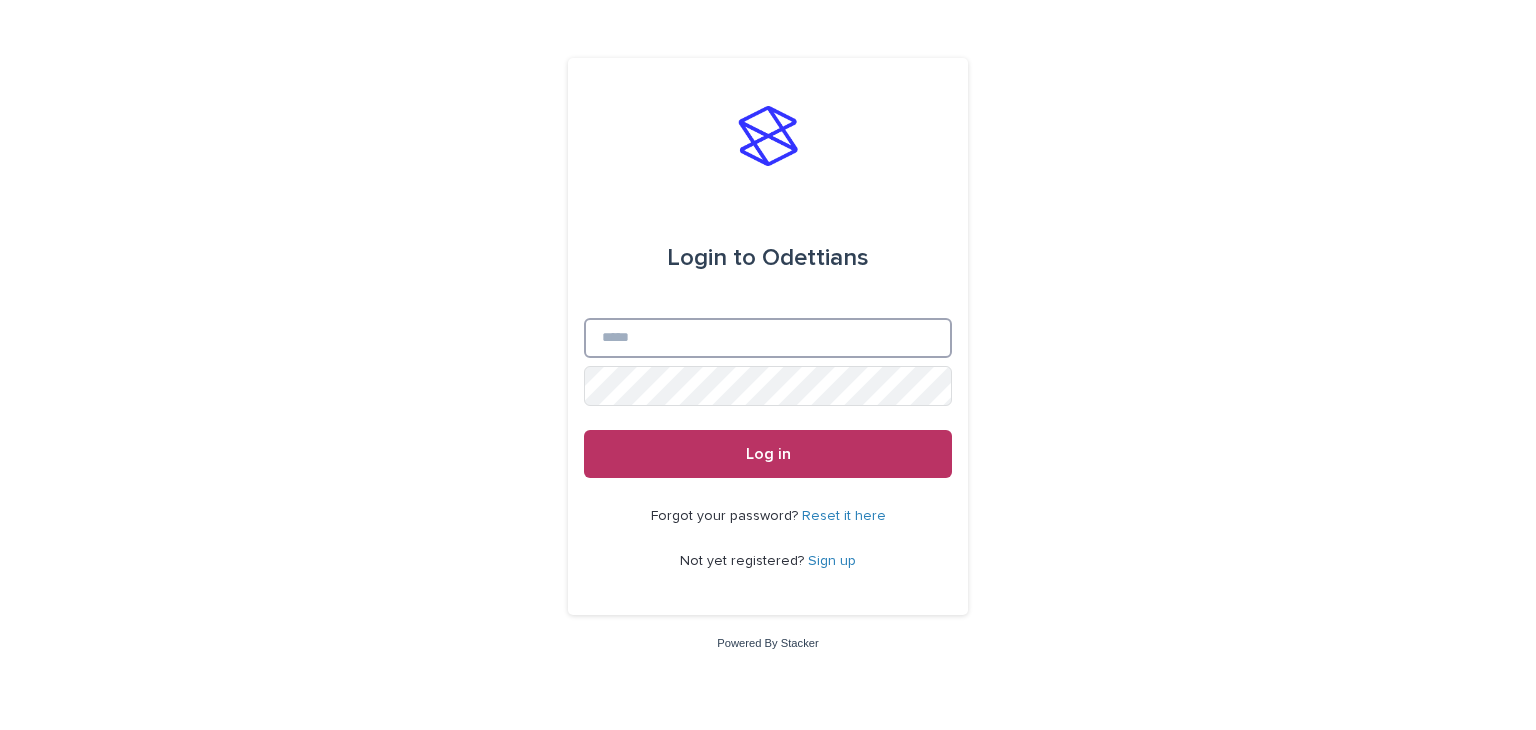 click on "Email" at bounding box center (768, 338) 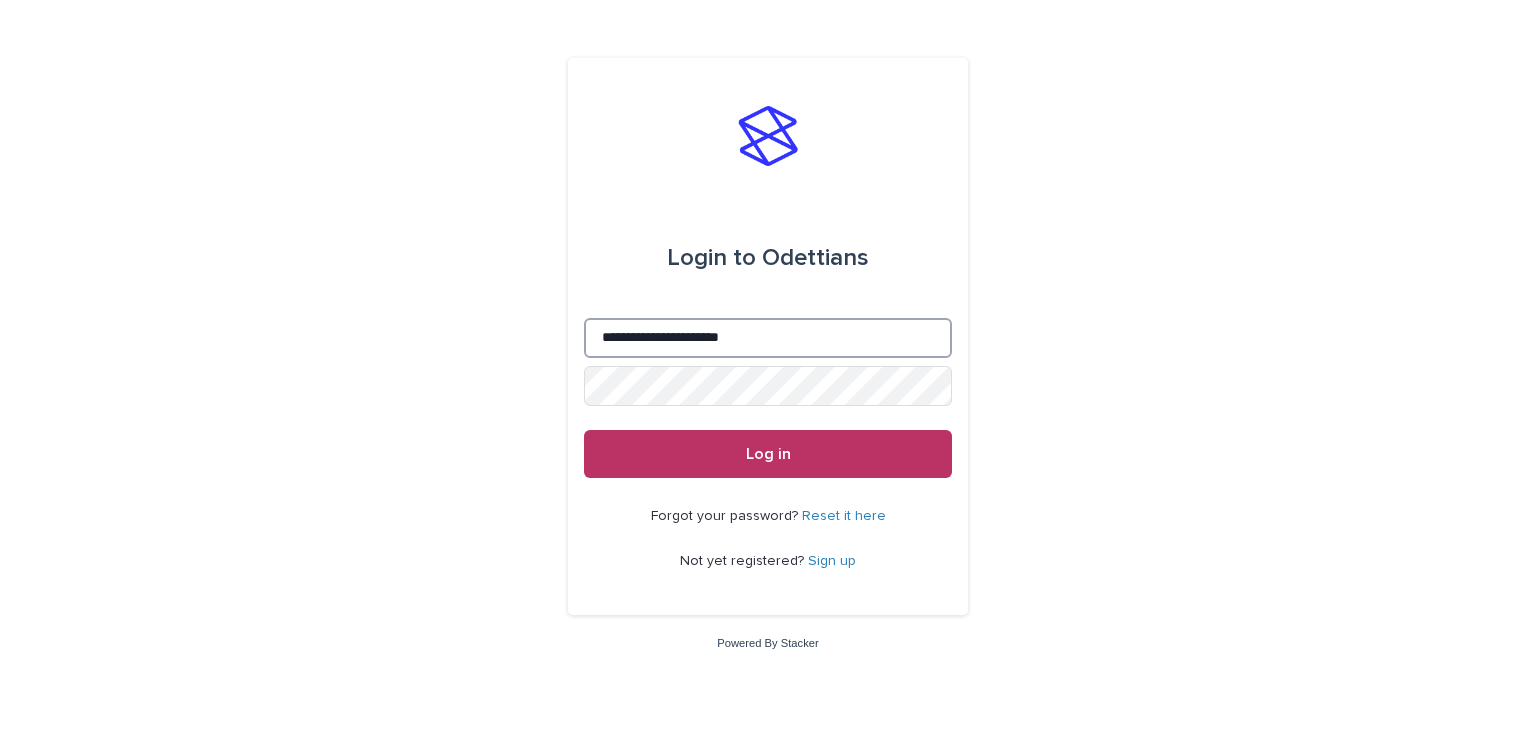 click on "**********" at bounding box center [768, 338] 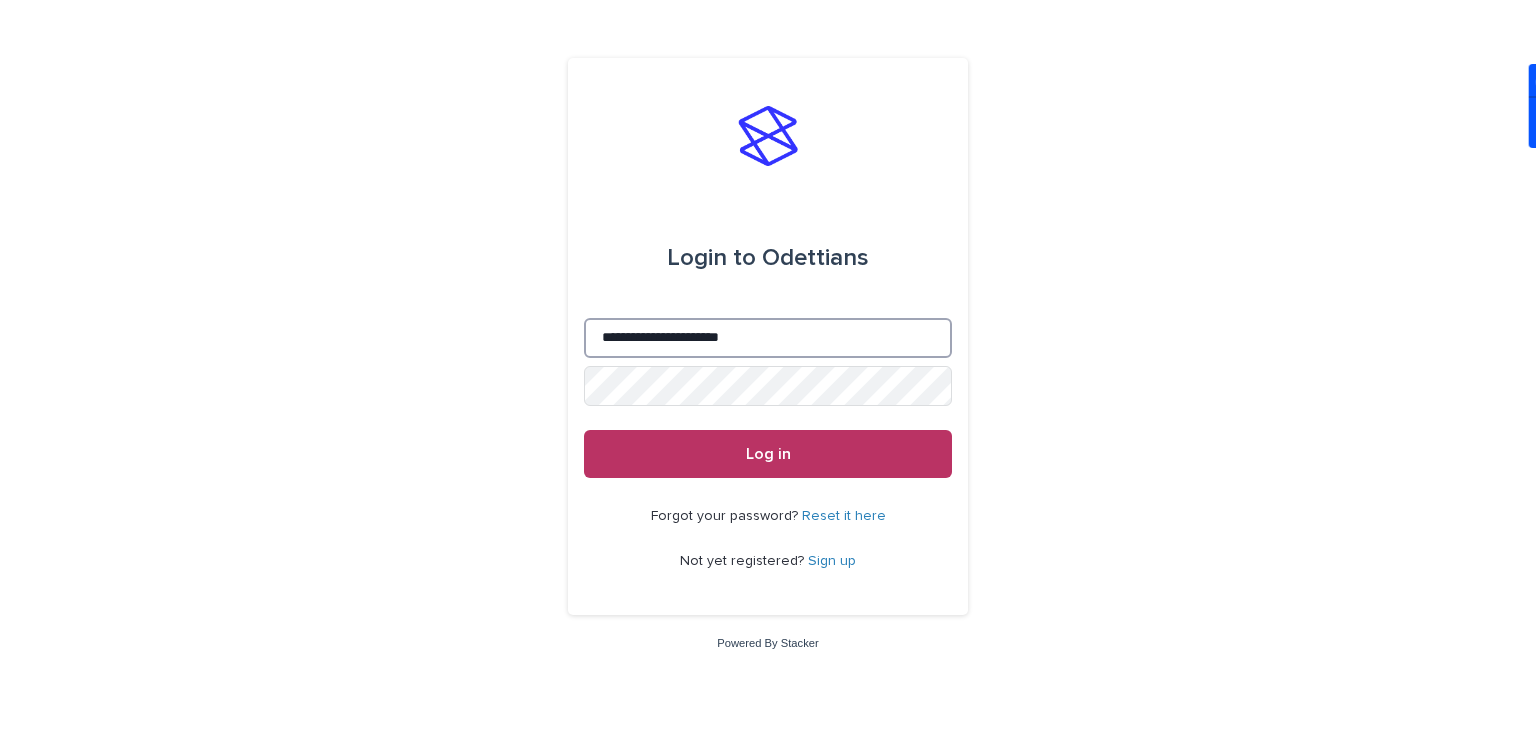 type on "**********" 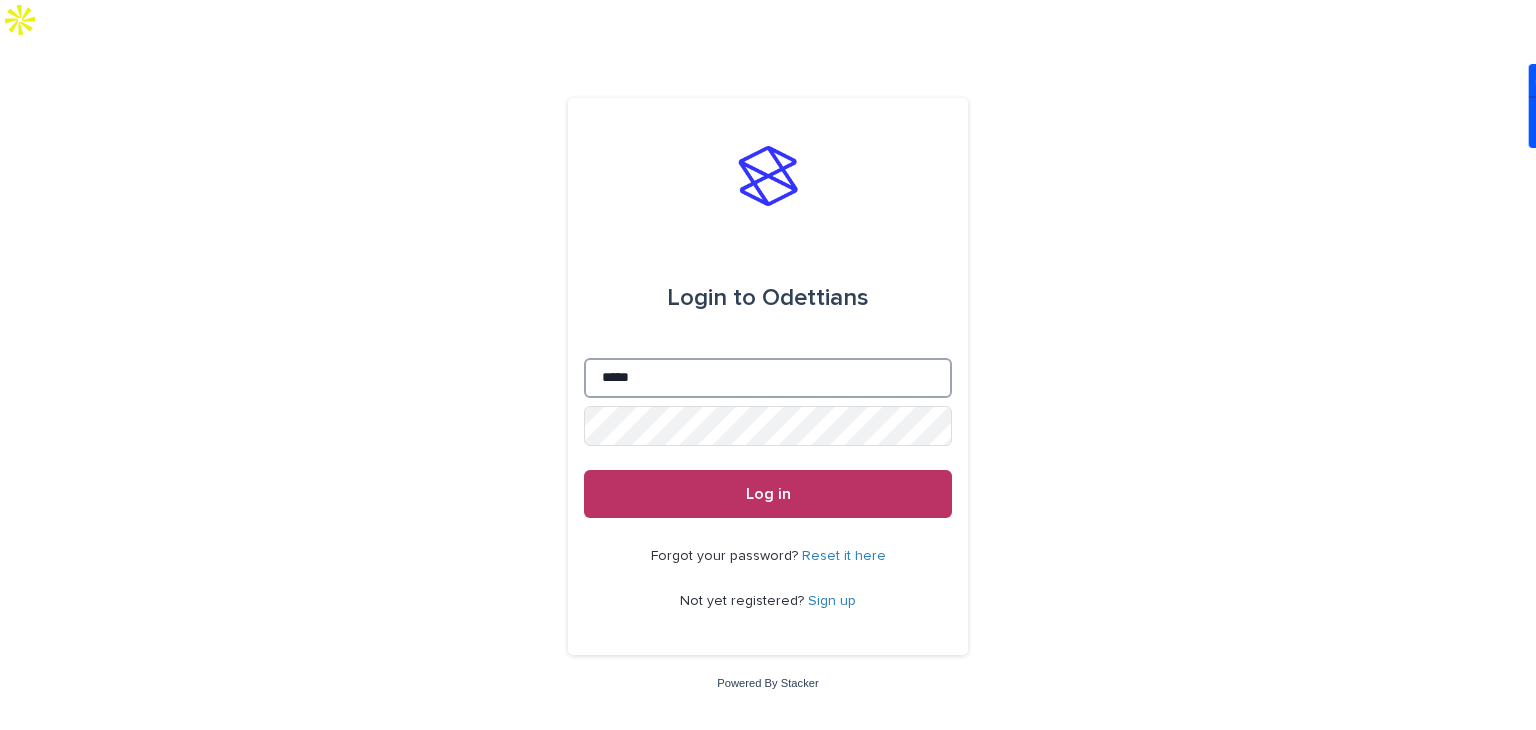 type on "**********" 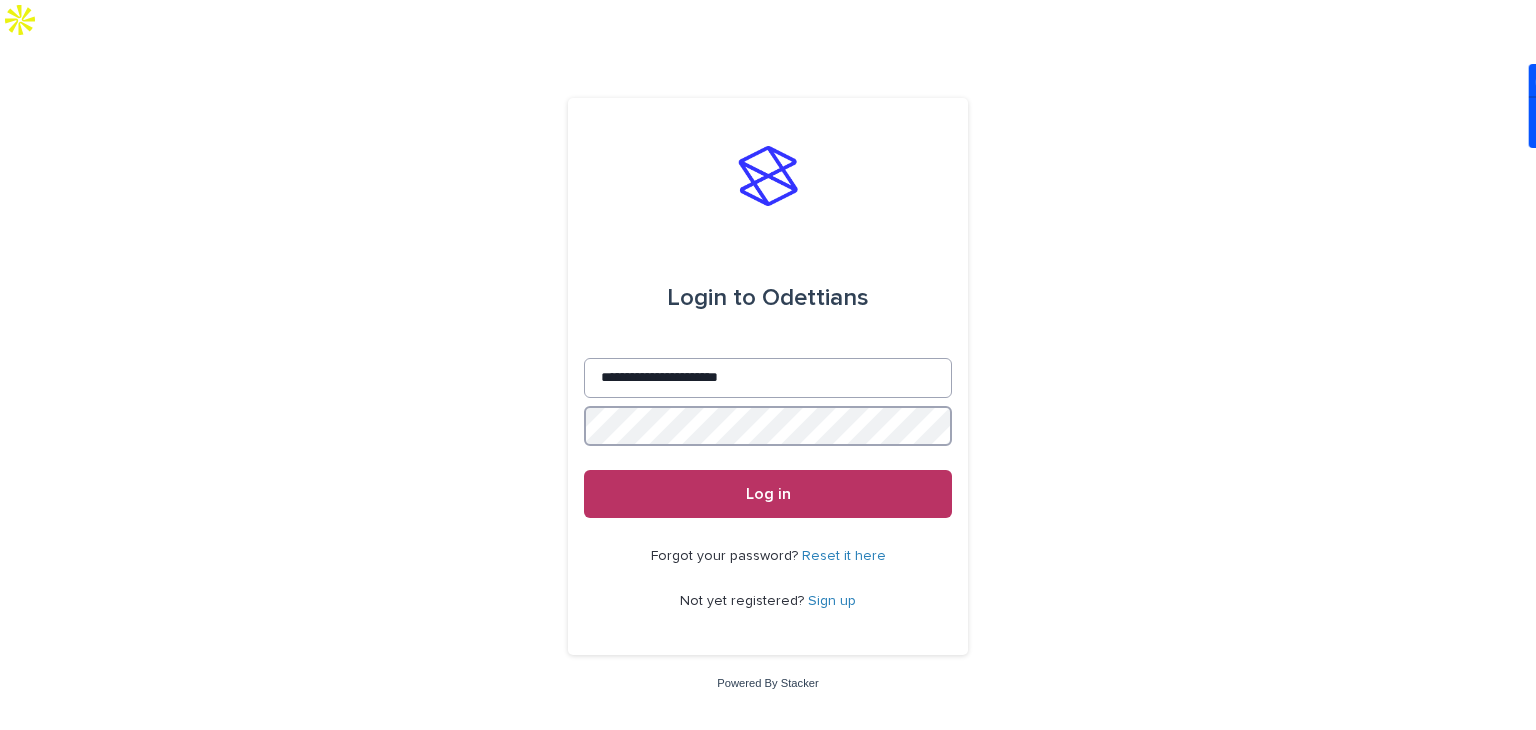 click on "Log in" at bounding box center (768, 494) 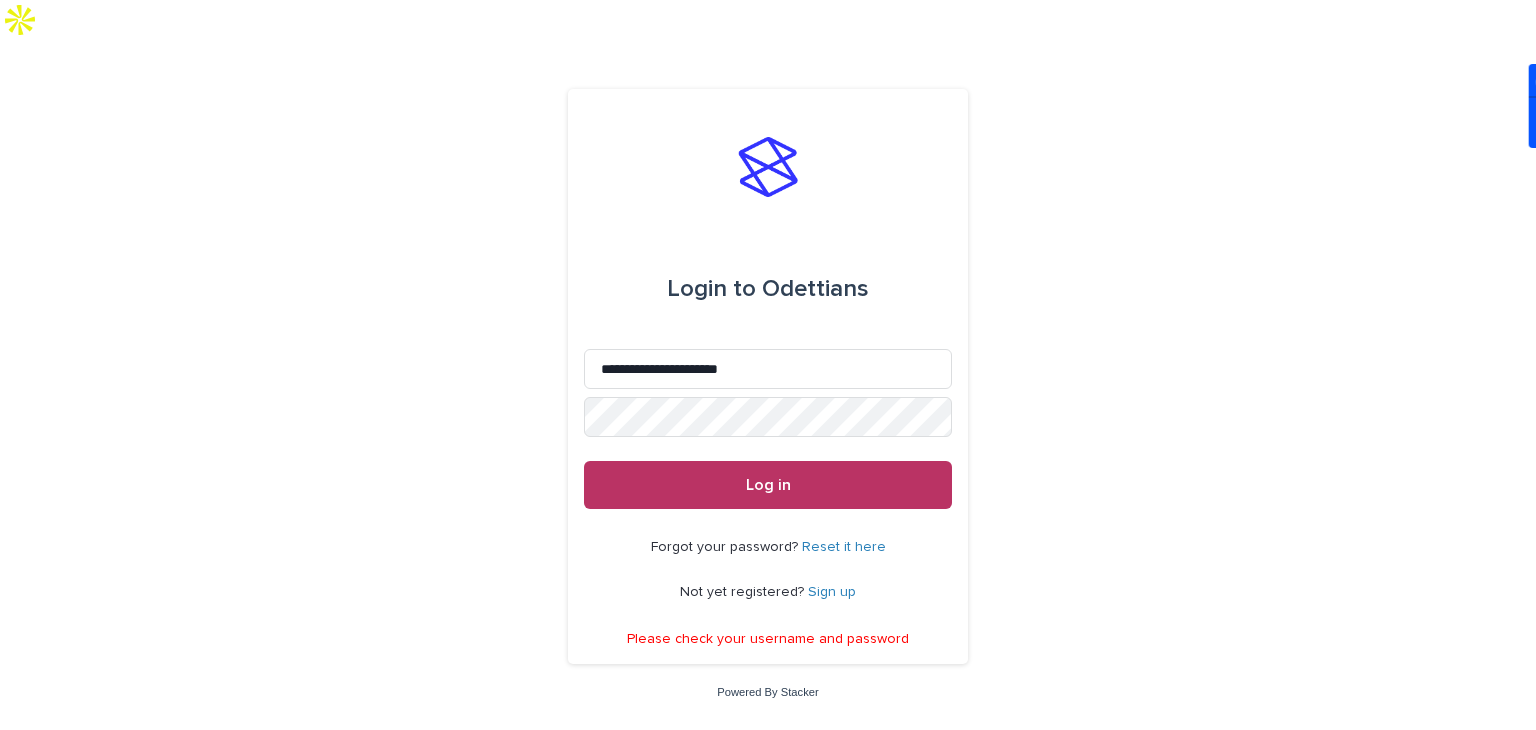click on "Reset it here" at bounding box center (844, 547) 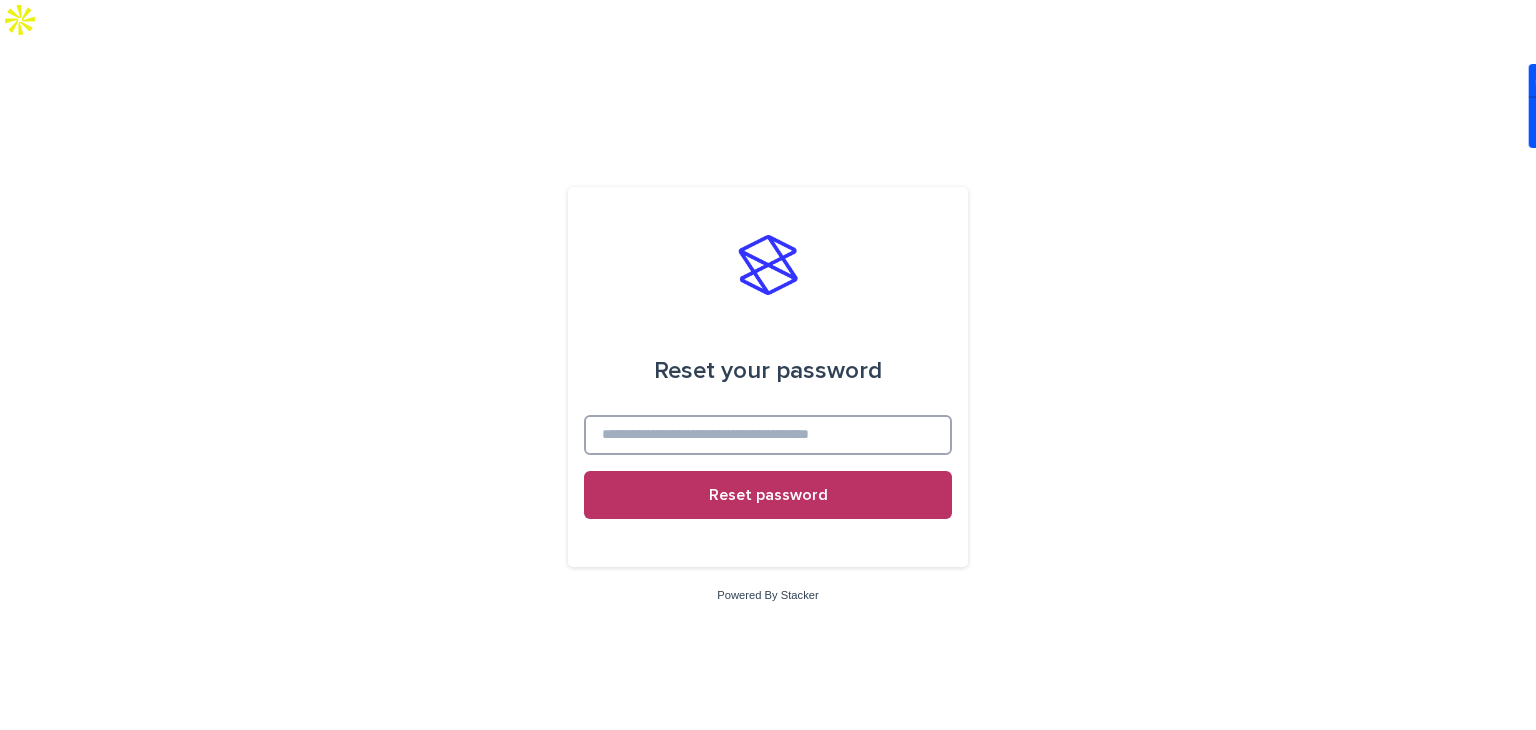 click at bounding box center (768, 435) 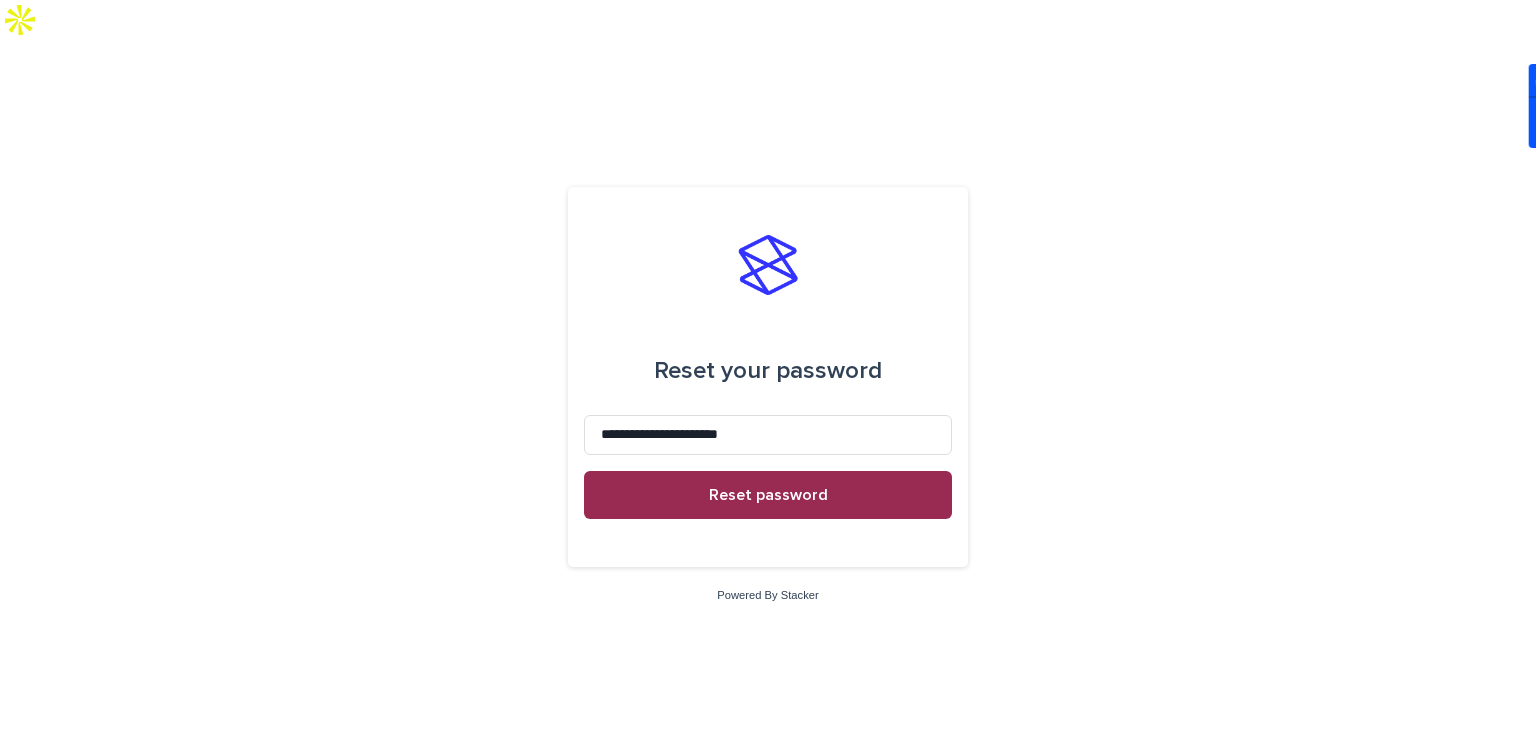 click on "Reset password" at bounding box center [768, 495] 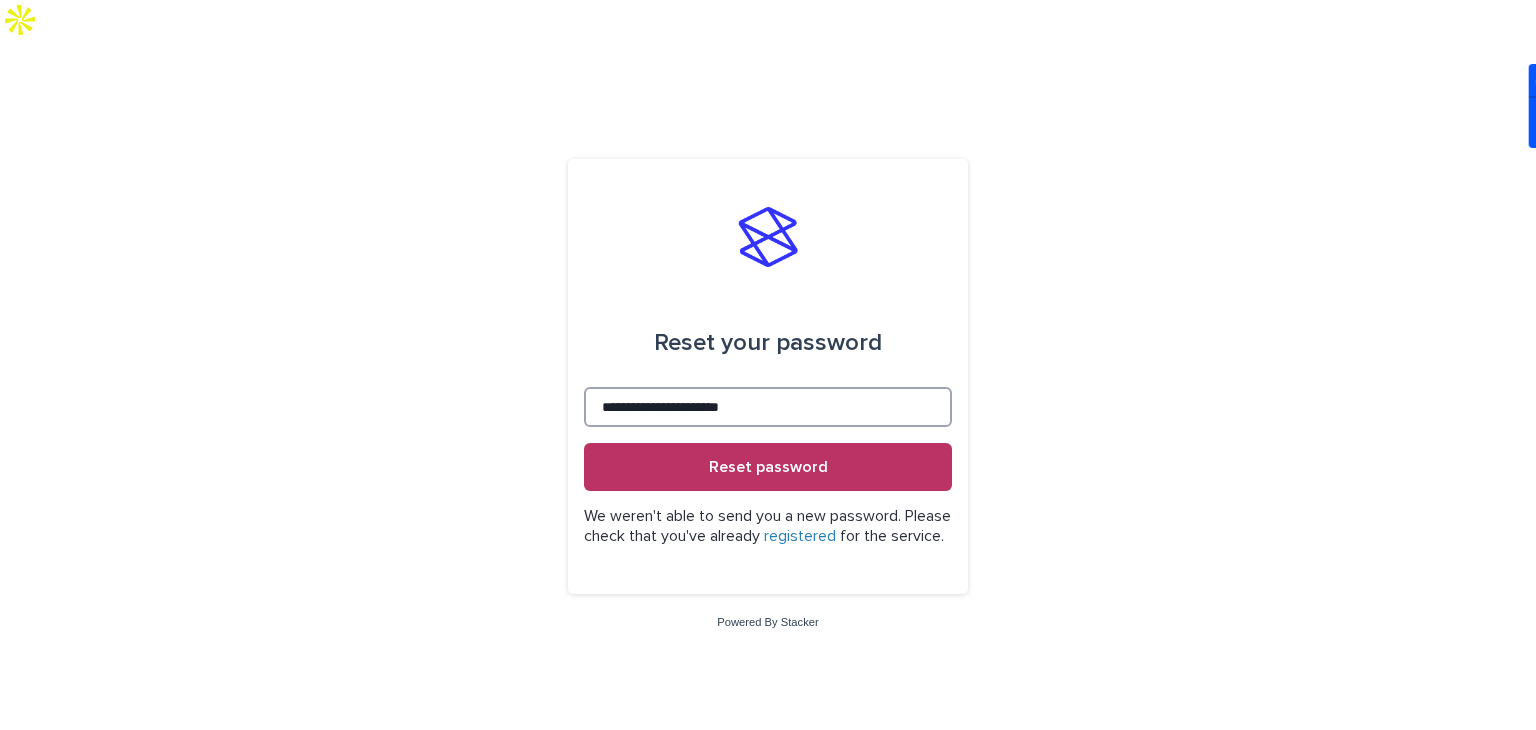 click on "**********" at bounding box center [768, 407] 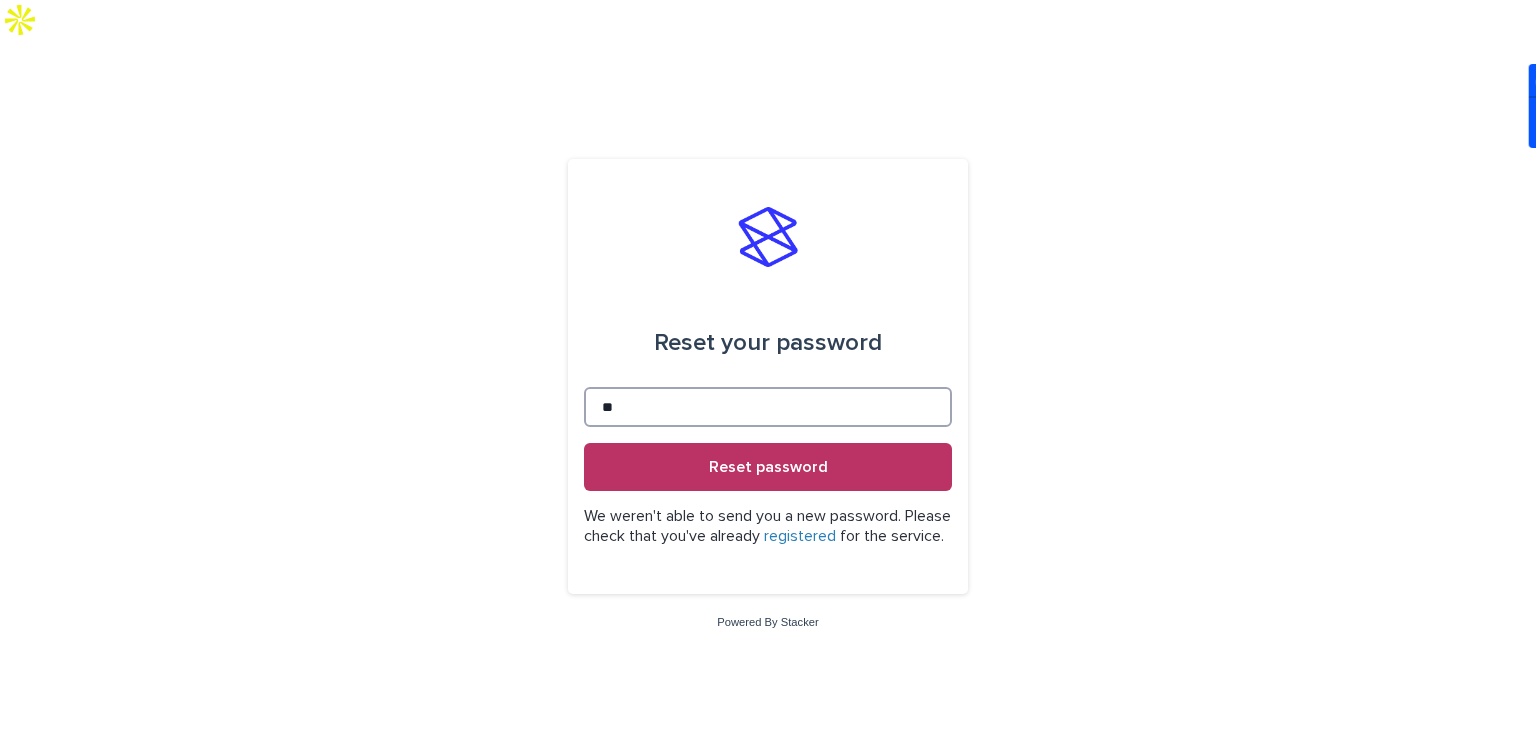type on "*" 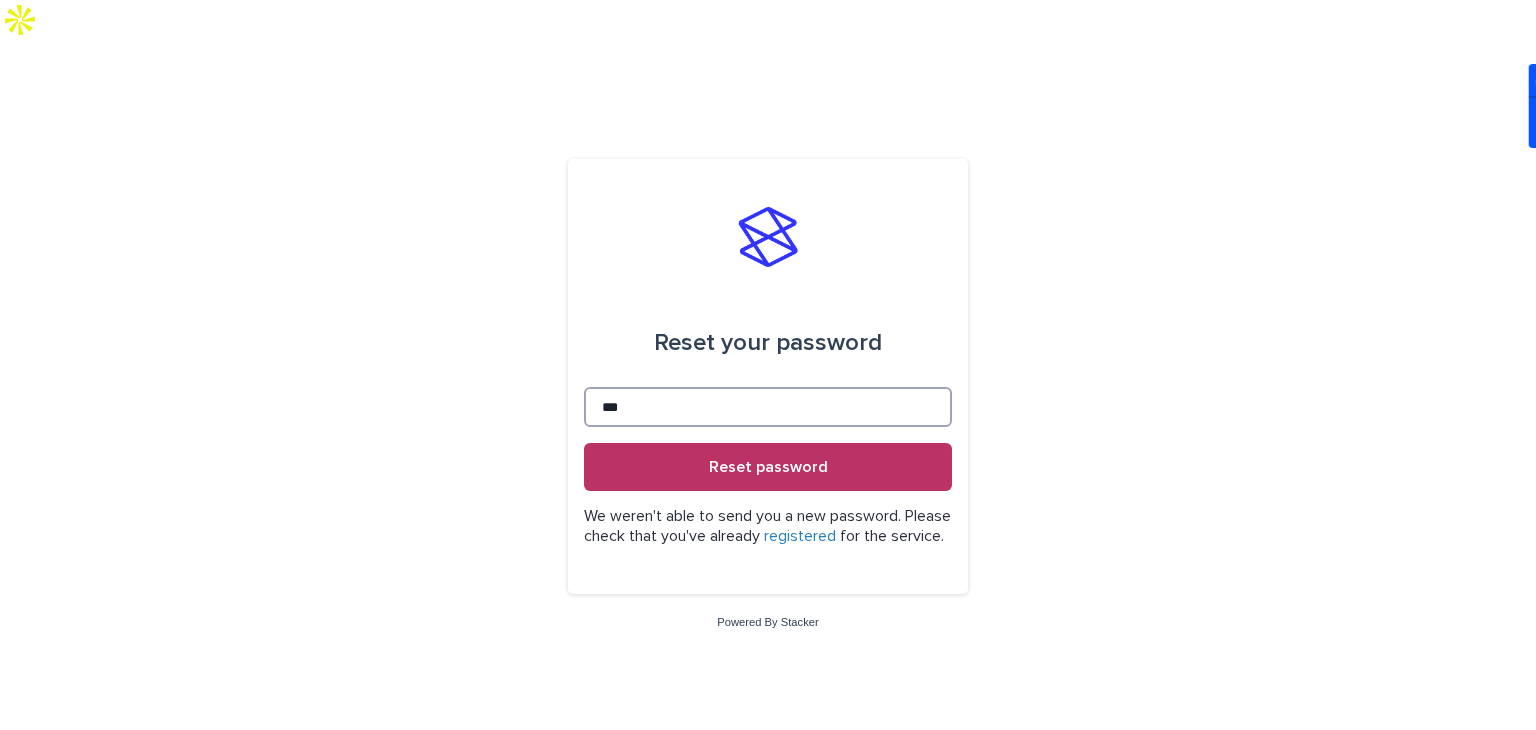 type on "****" 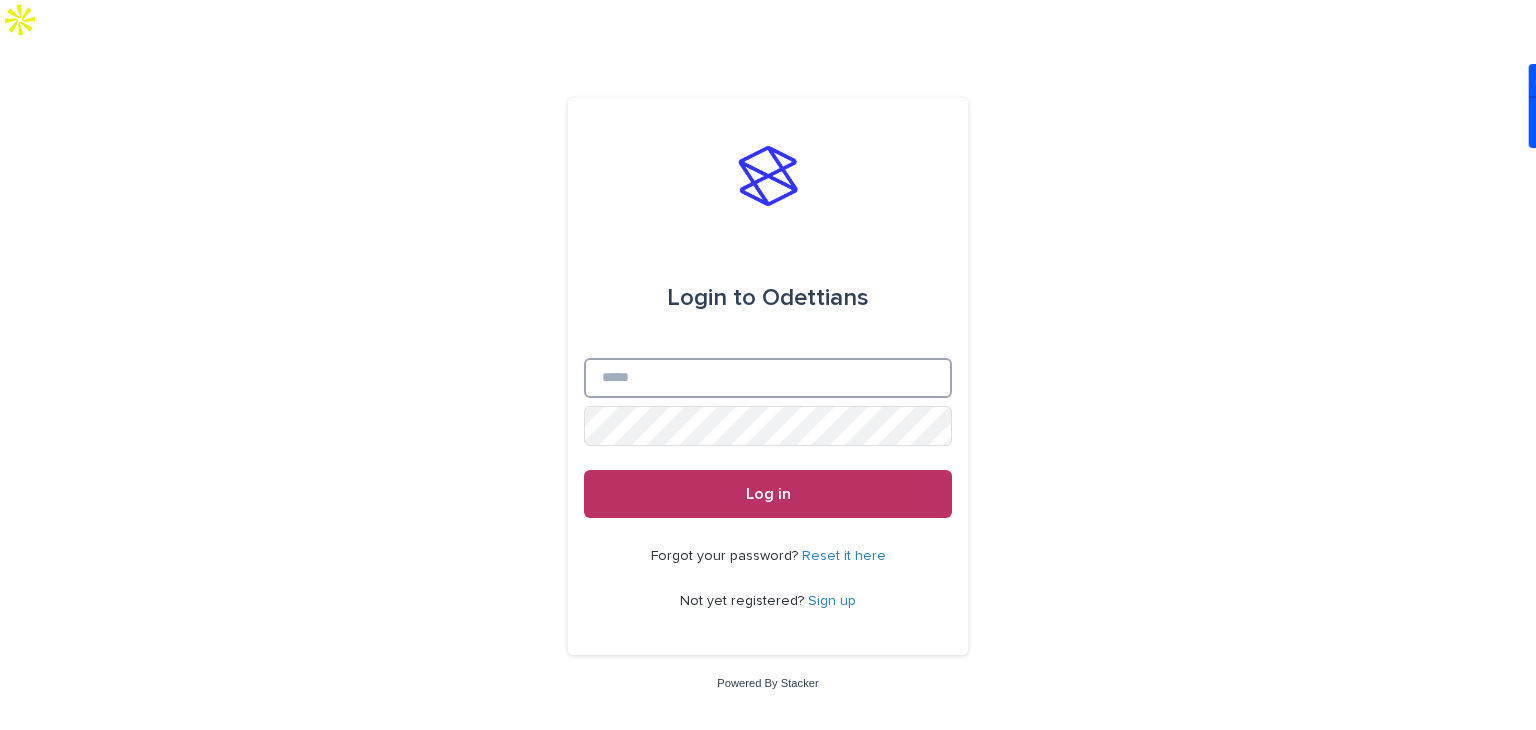click on "Email" at bounding box center (768, 378) 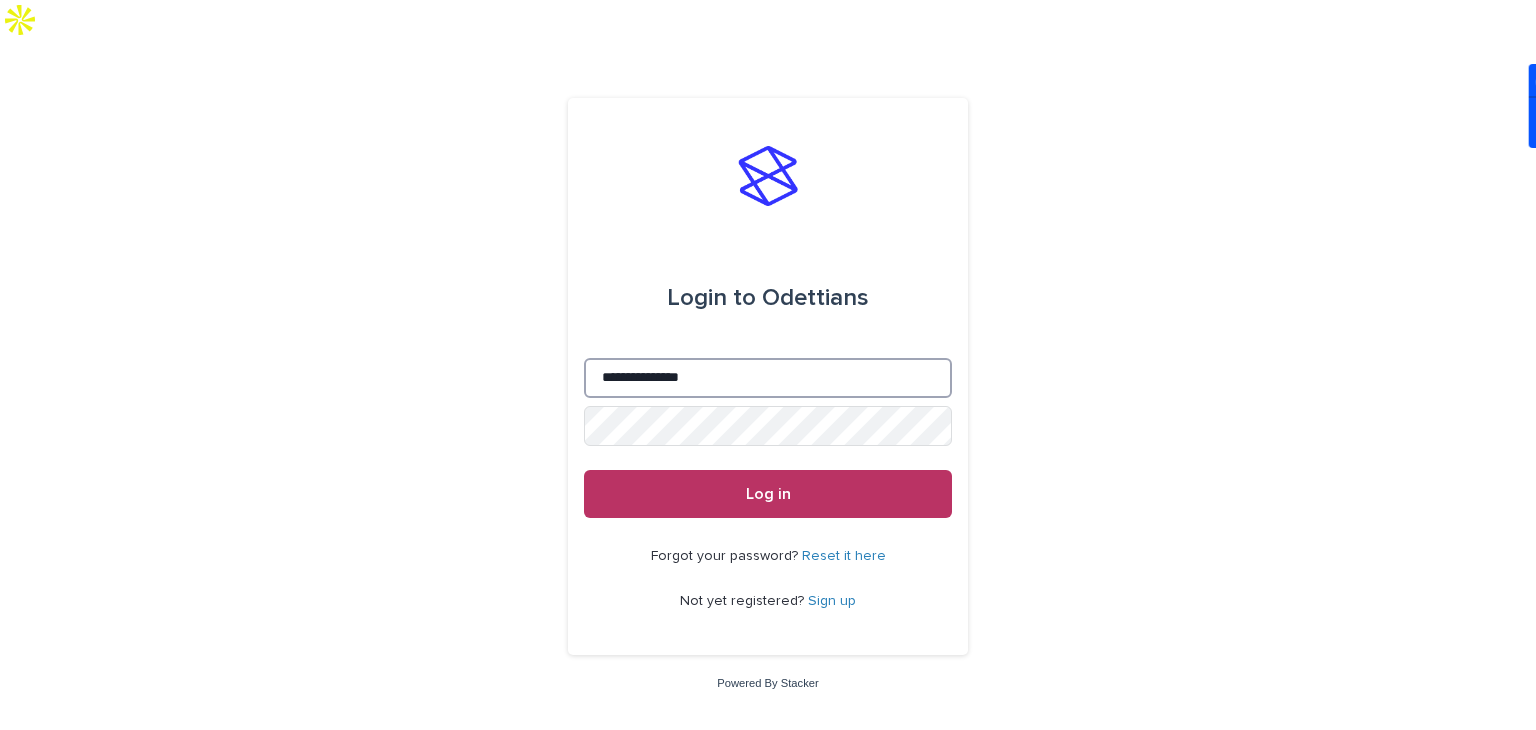type on "**********" 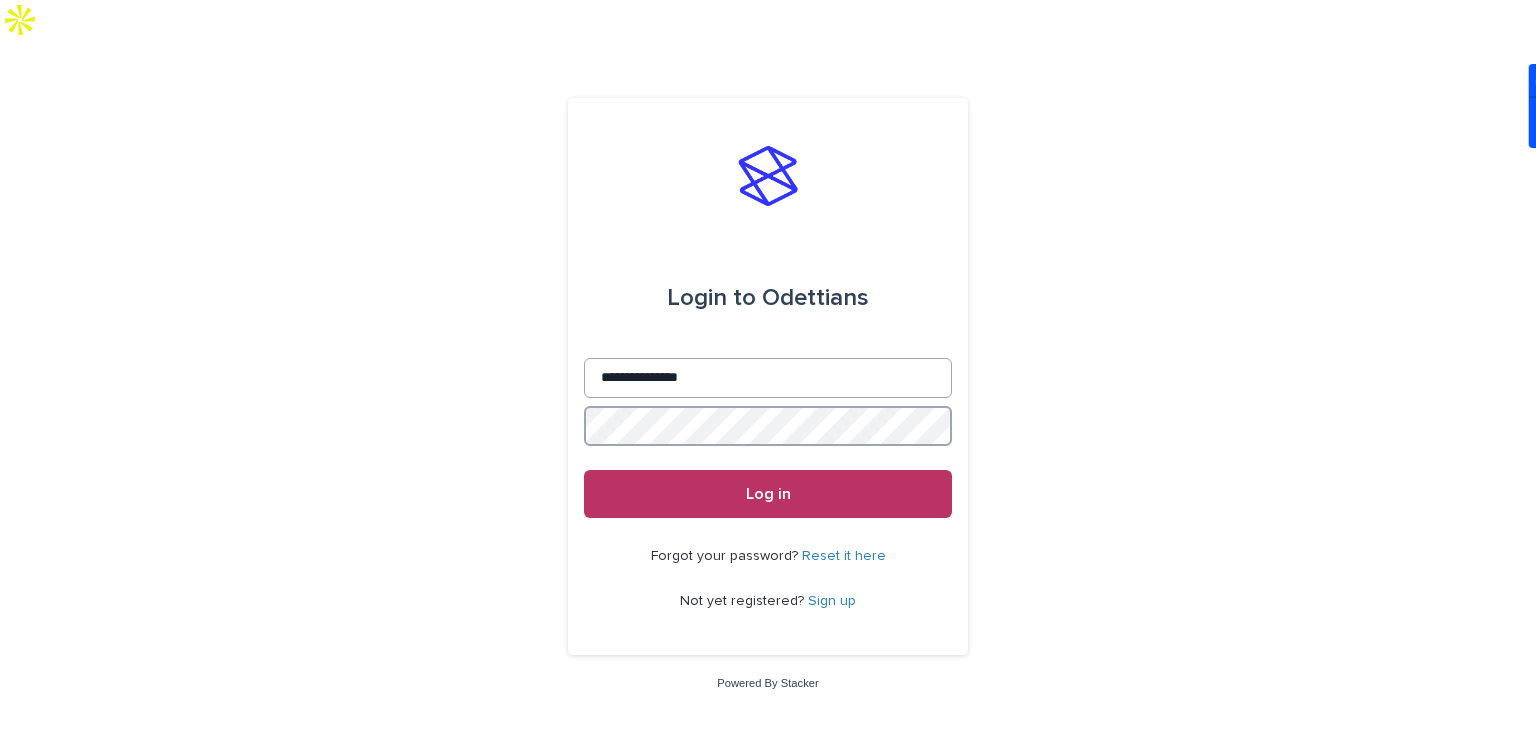 click on "Log in" at bounding box center (768, 494) 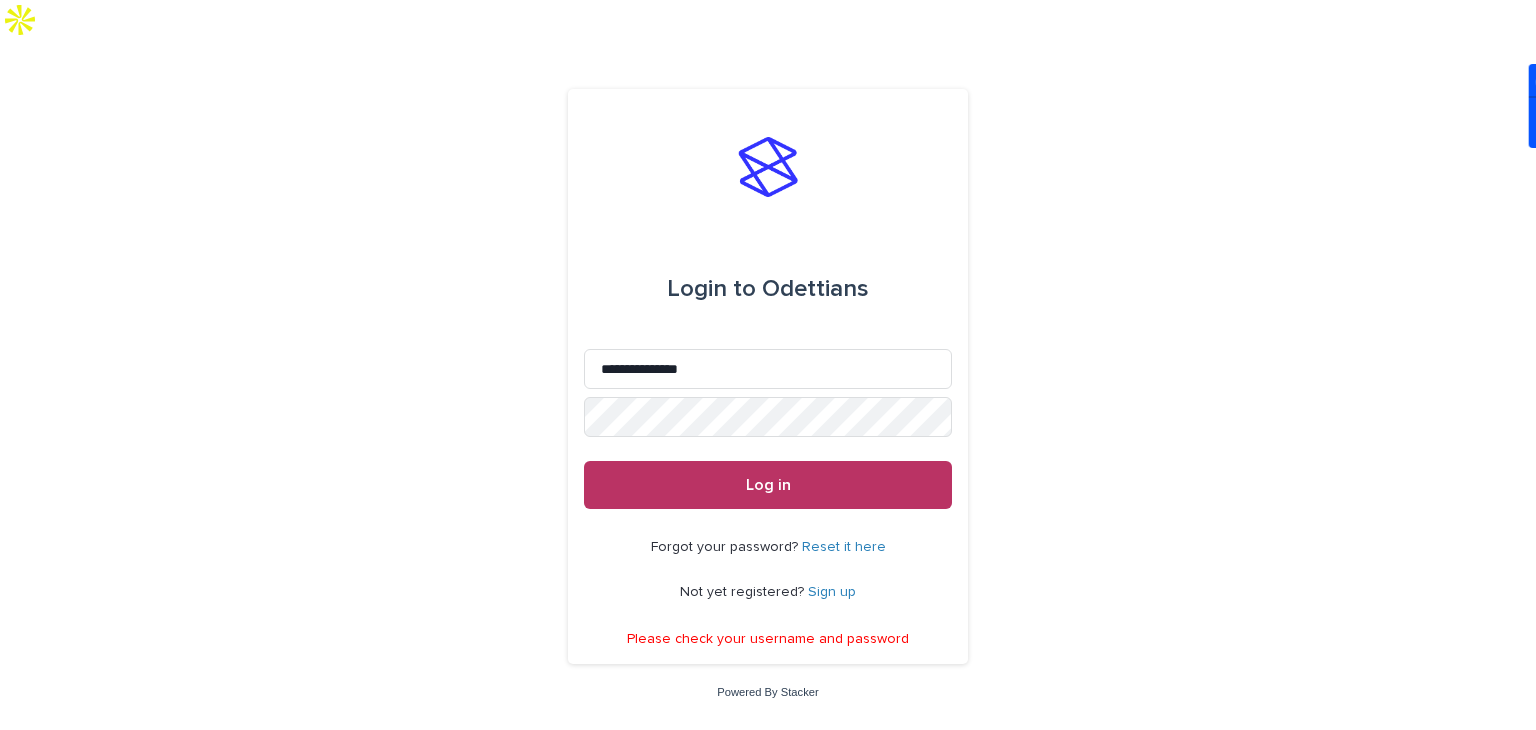 click on "Reset it here" at bounding box center (844, 547) 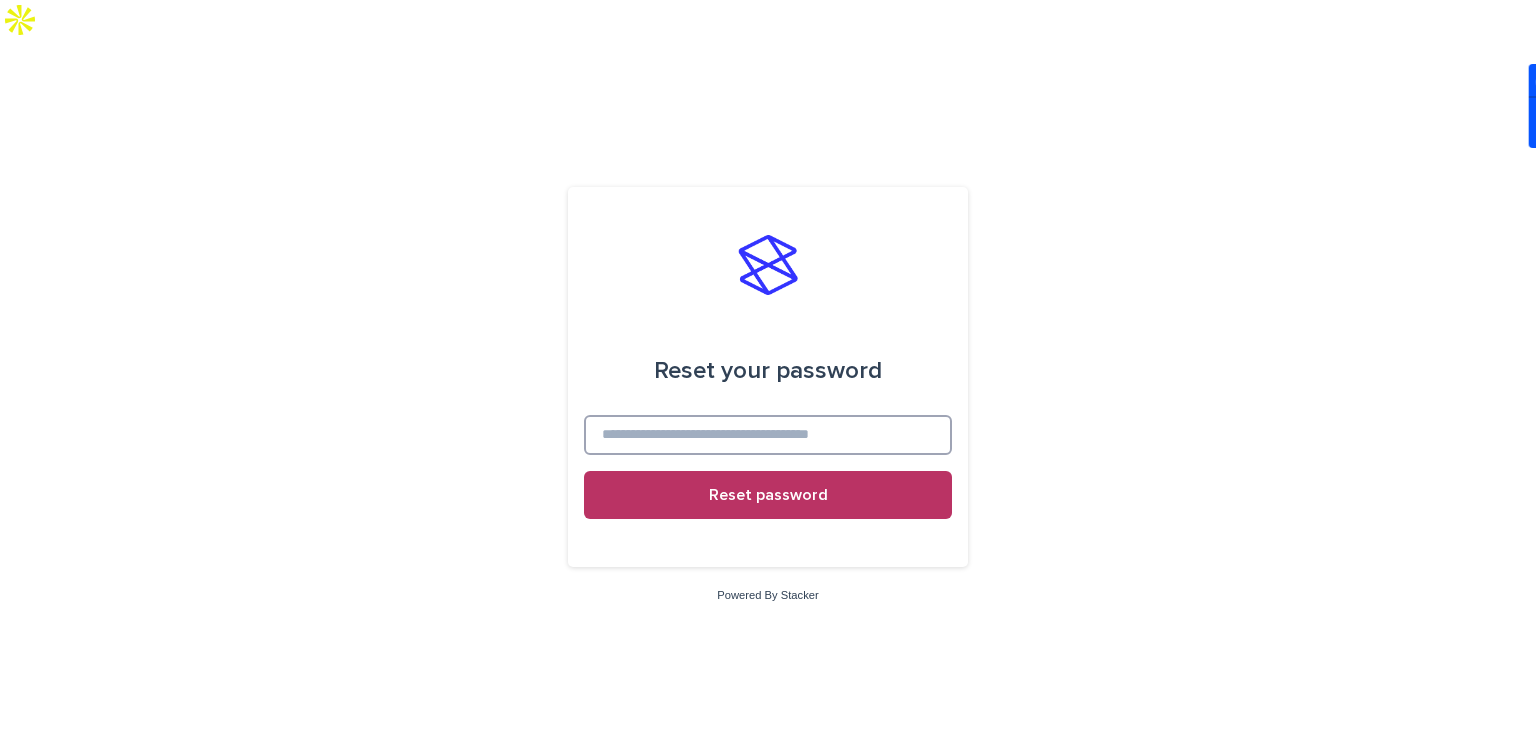 click at bounding box center (768, 435) 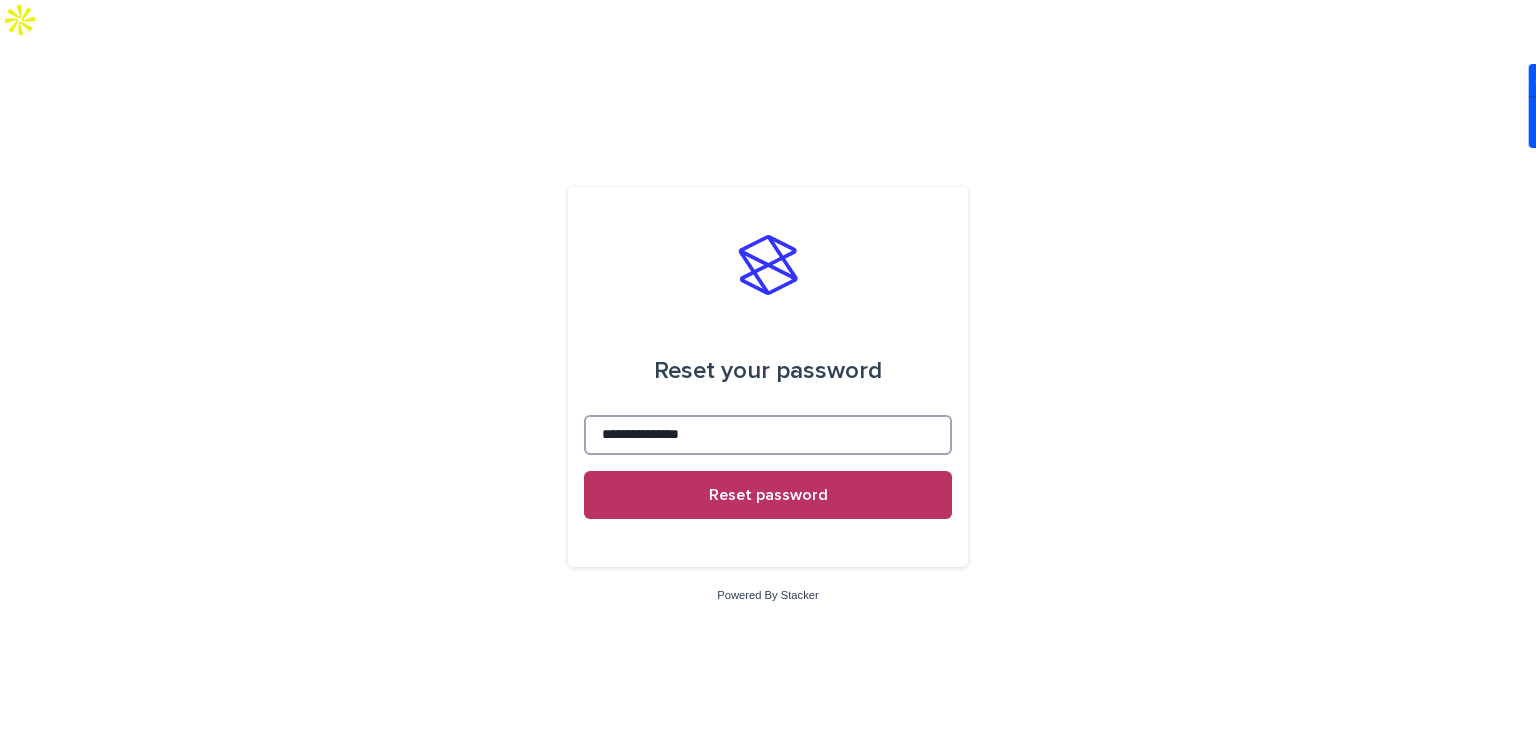 type on "**********" 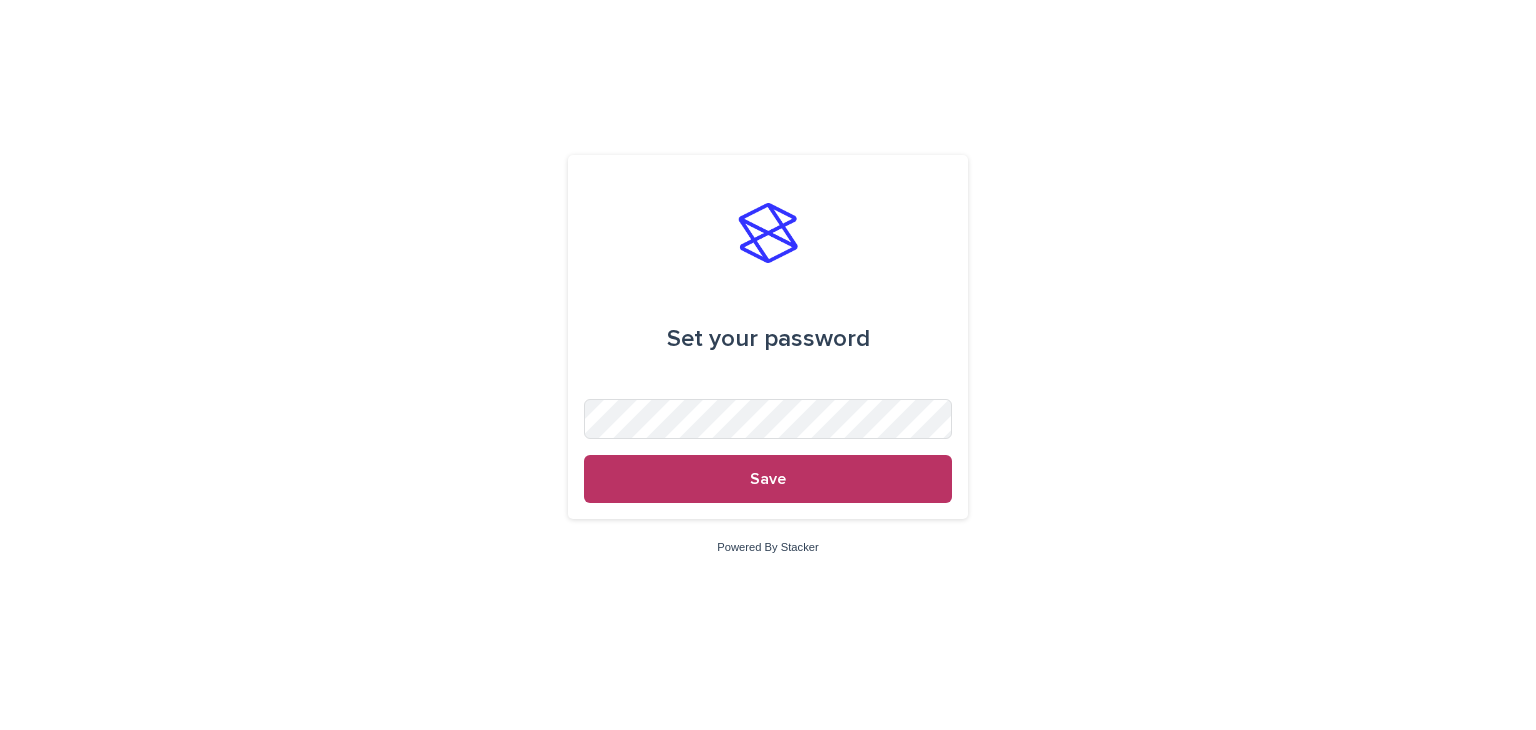 scroll, scrollTop: 0, scrollLeft: 0, axis: both 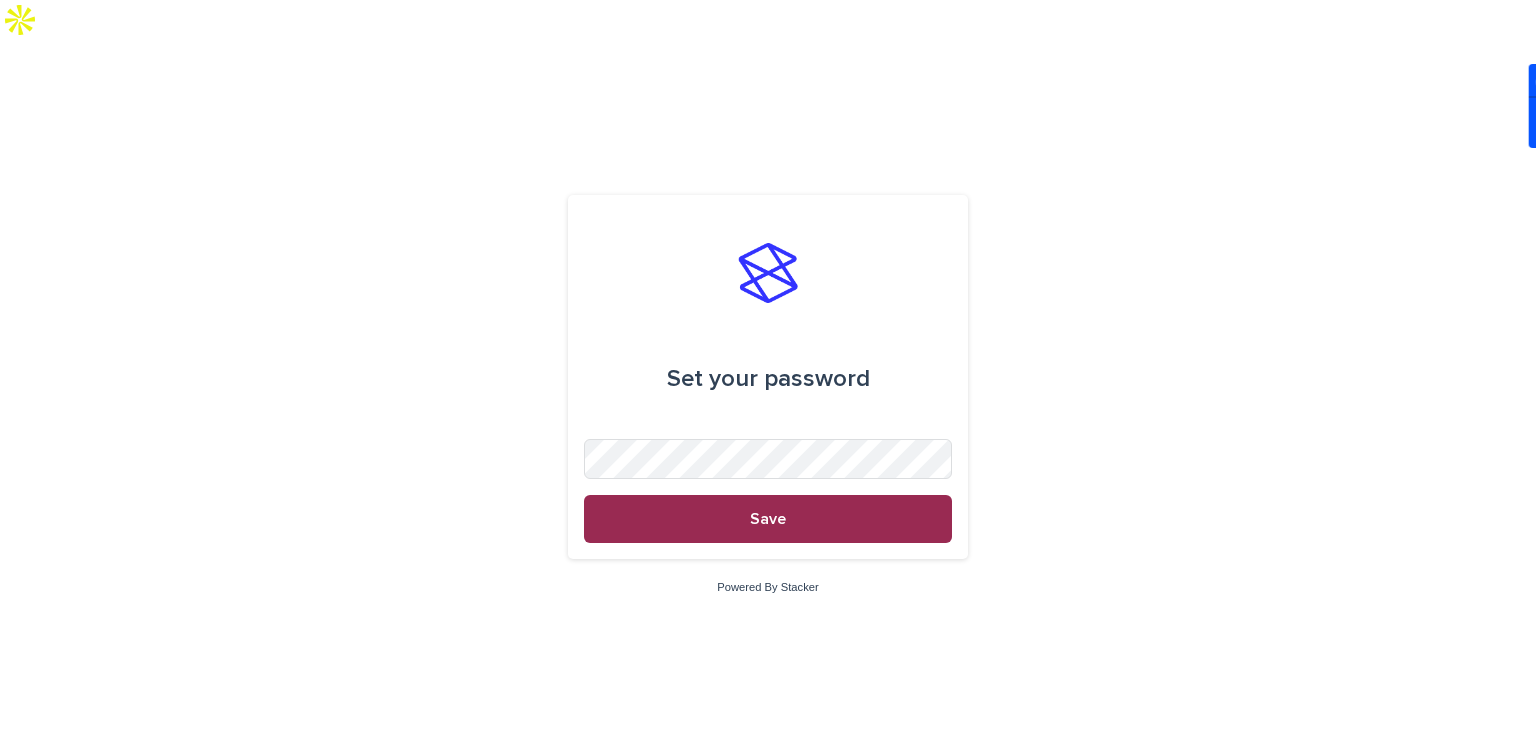 click on "Save" at bounding box center (768, 519) 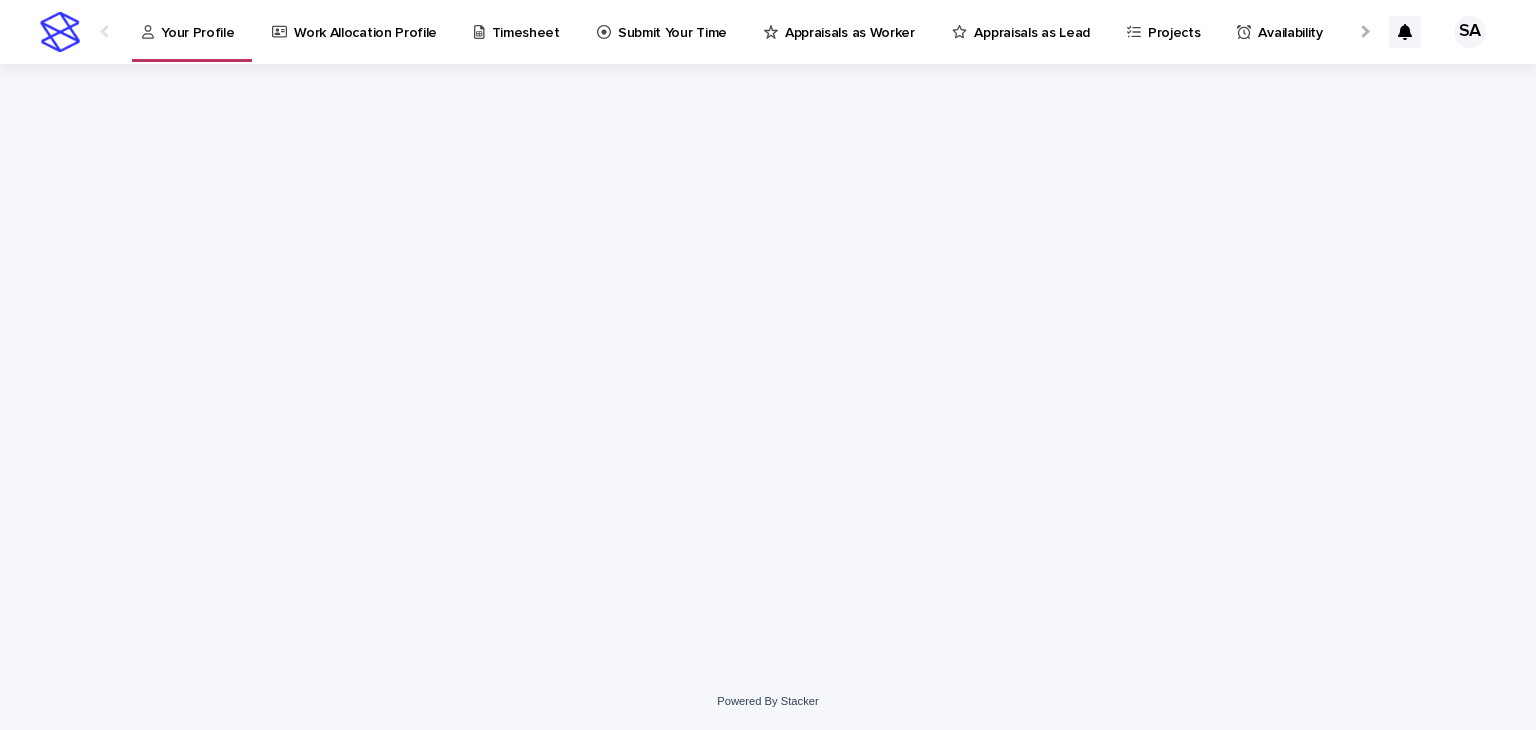scroll, scrollTop: 0, scrollLeft: 0, axis: both 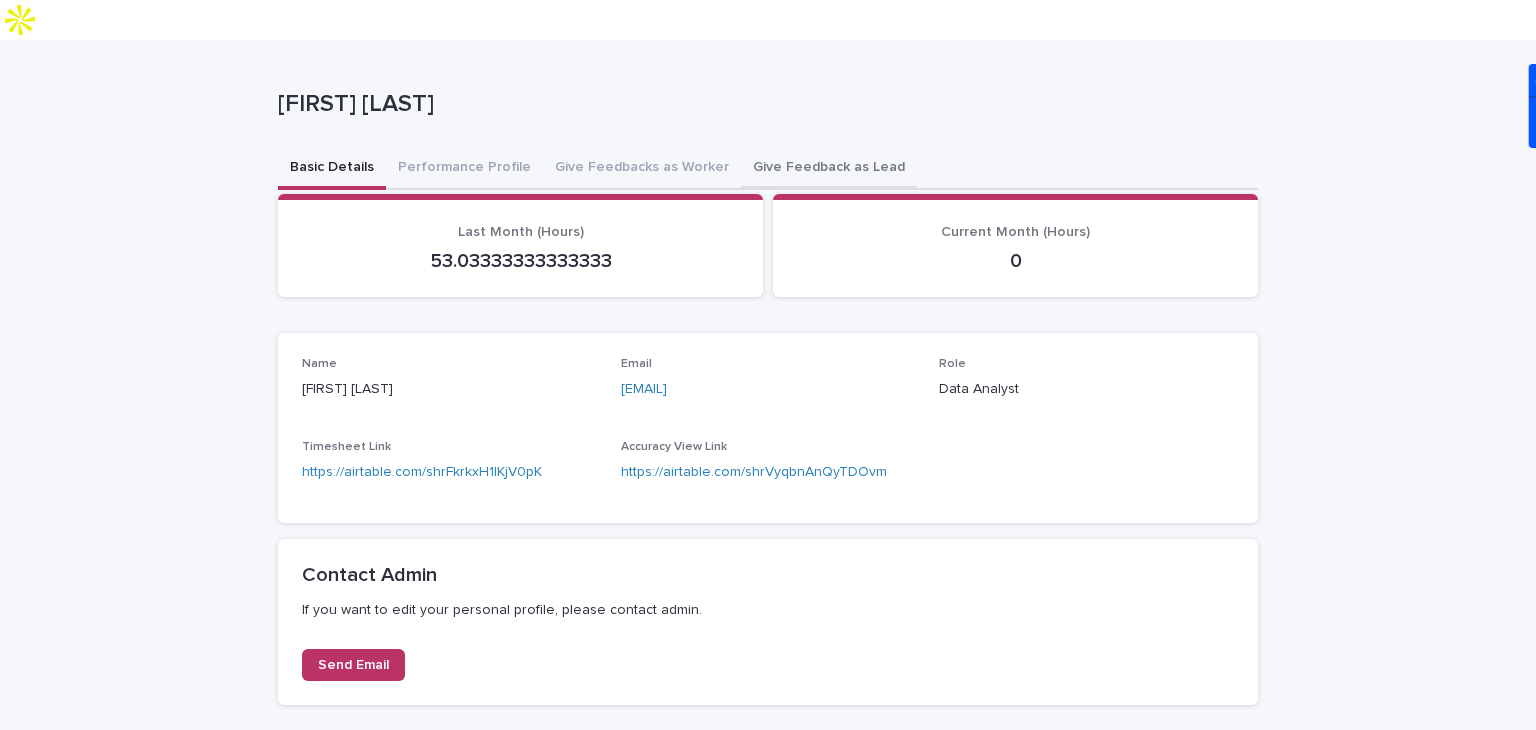 click on "Give Feedback as Lead" at bounding box center [829, 169] 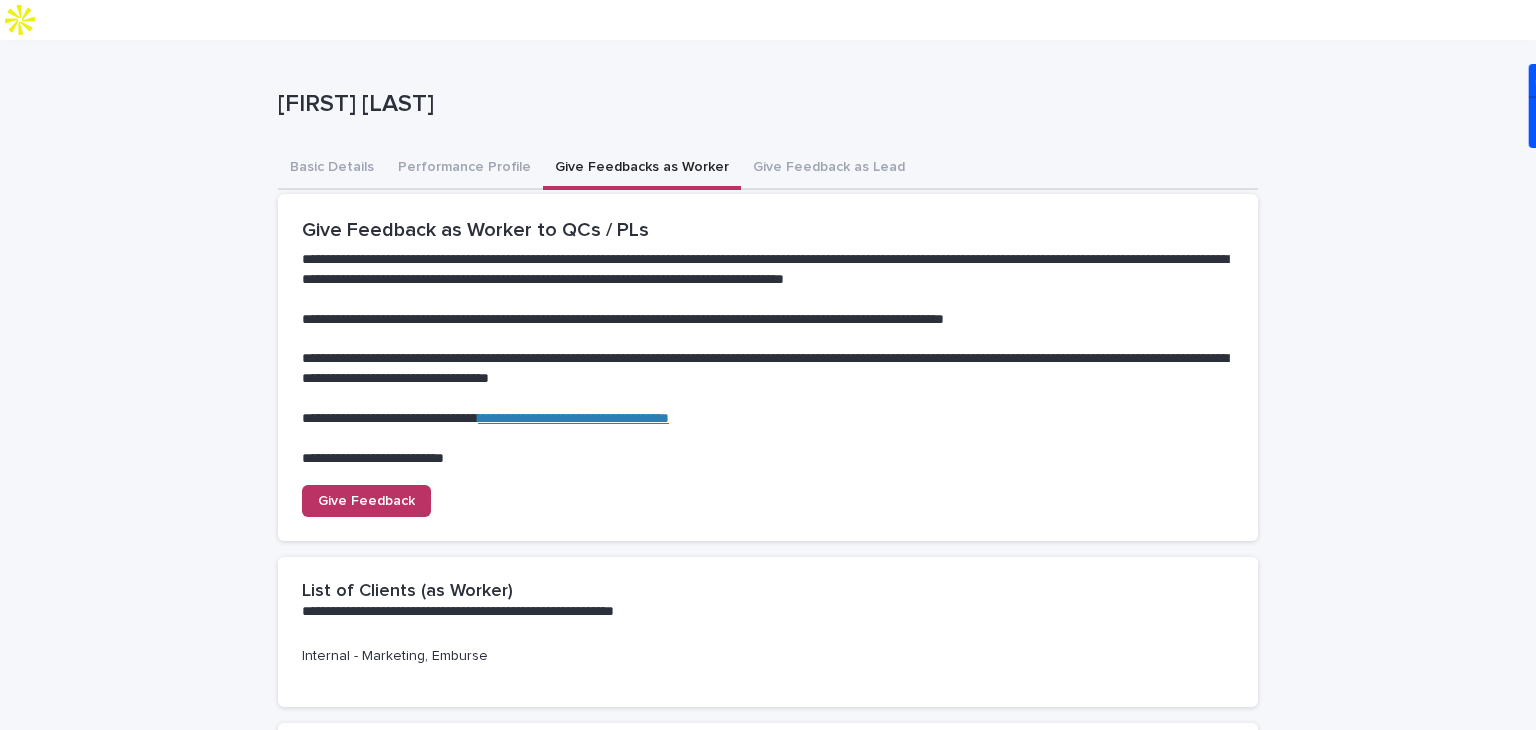 scroll, scrollTop: 0, scrollLeft: 0, axis: both 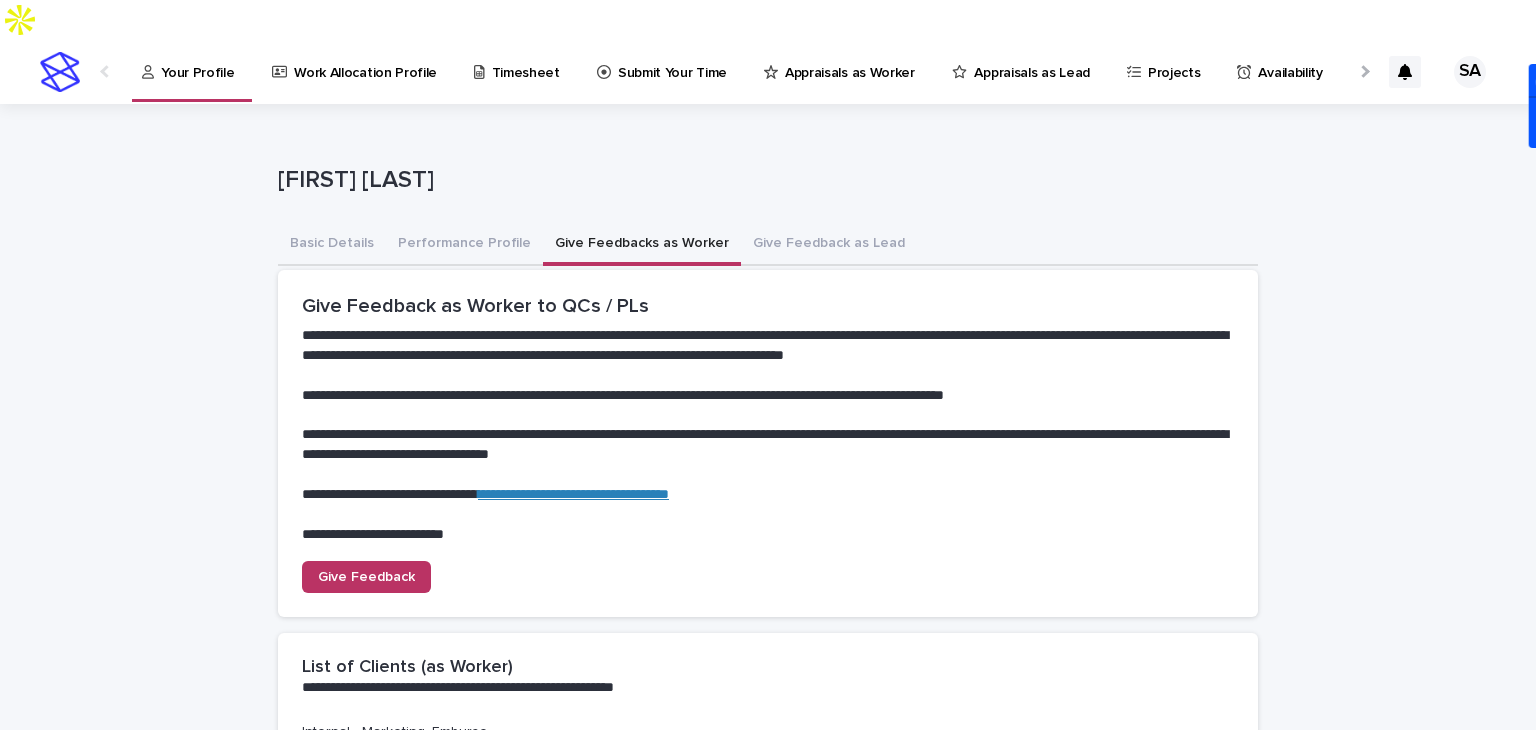click on "**********" at bounding box center (768, 626) 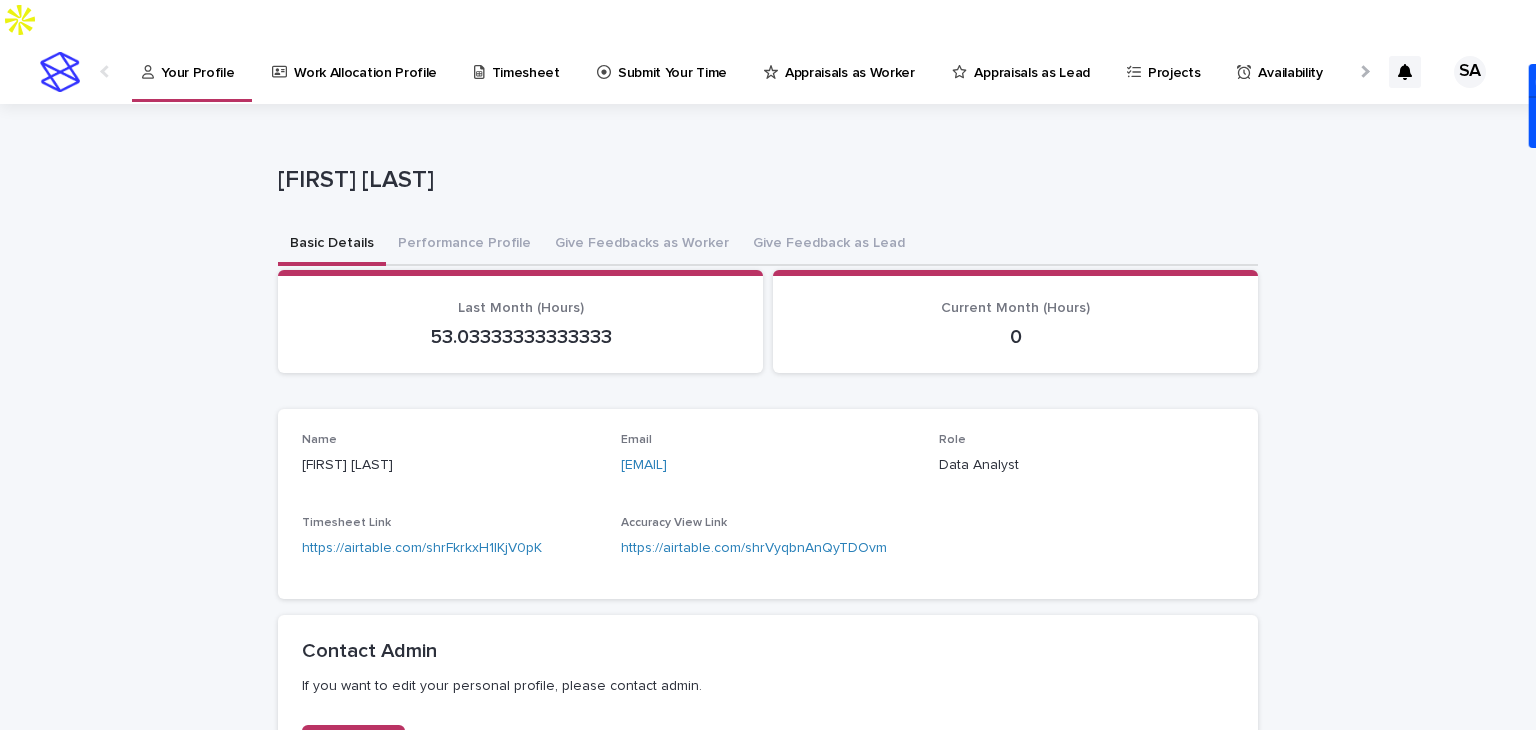 click on "Basic Details" at bounding box center [332, 245] 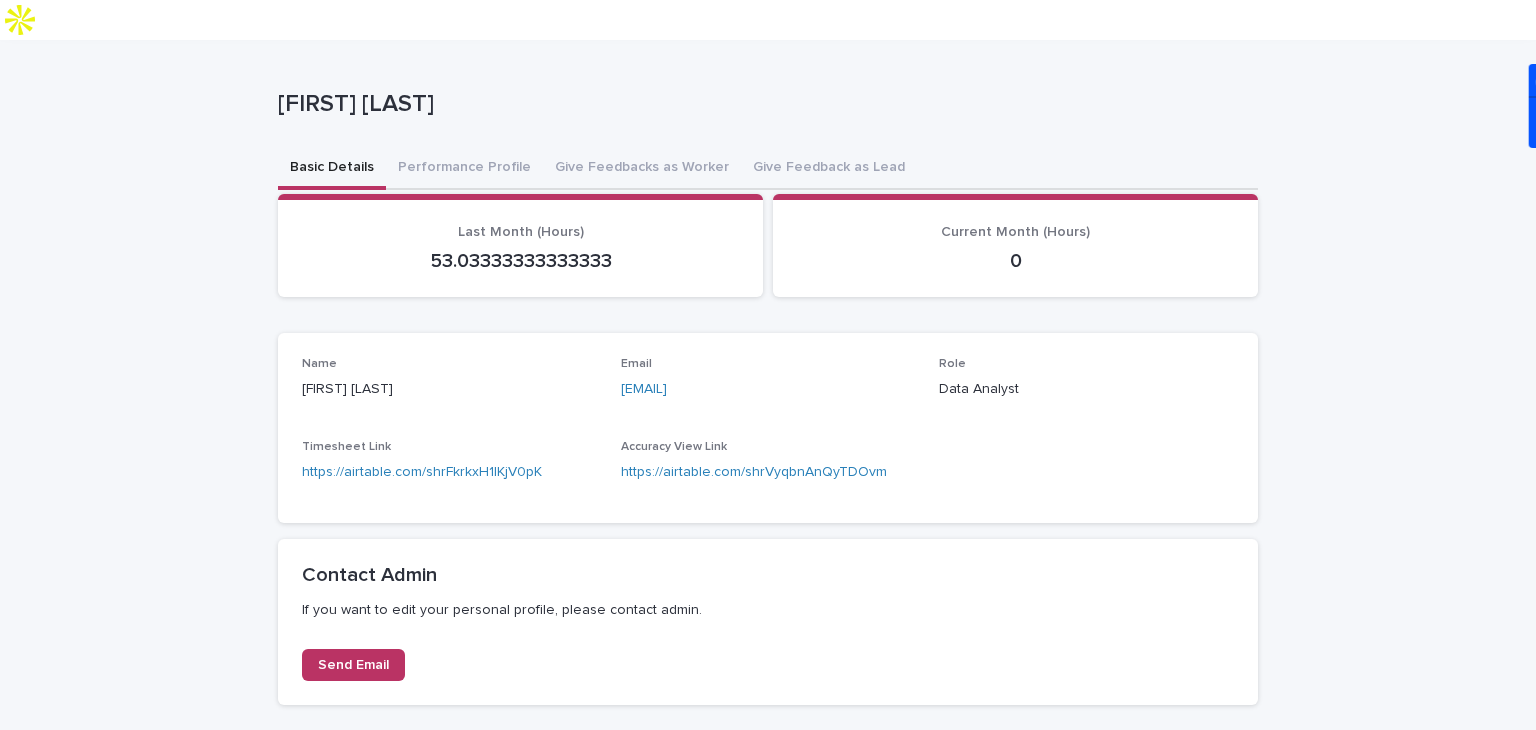 scroll, scrollTop: 0, scrollLeft: 0, axis: both 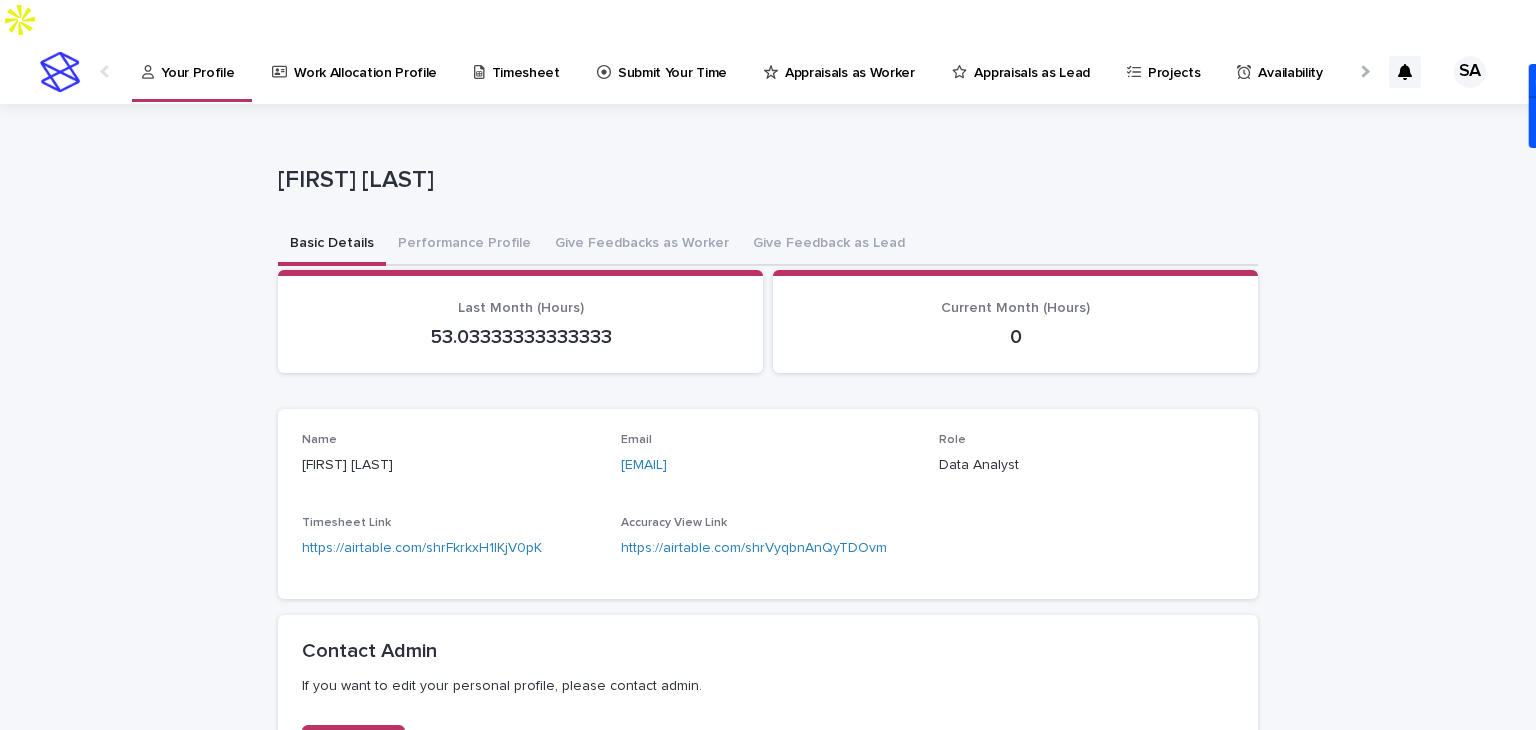 click on "Submit Your Time" at bounding box center [672, 61] 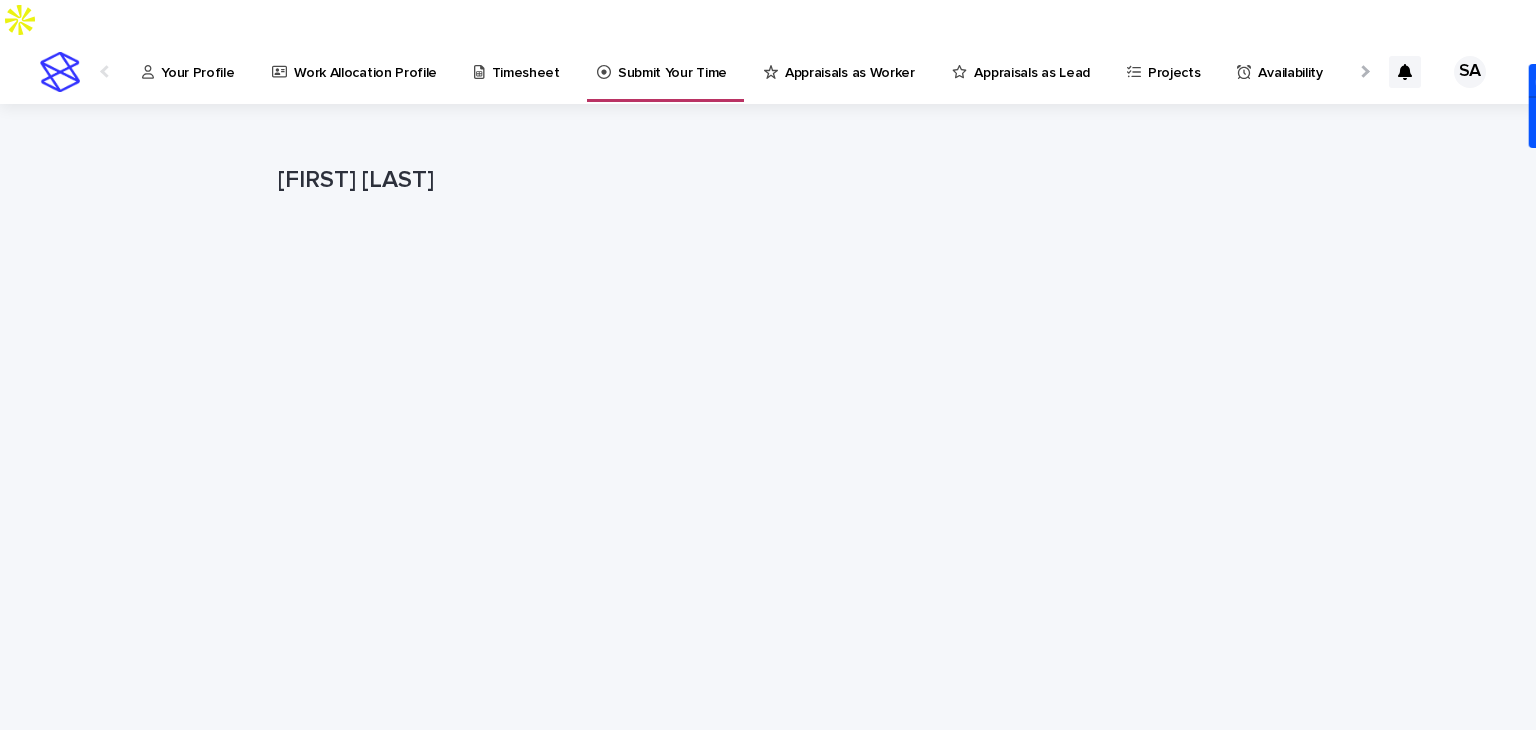 click on "Timesheet" at bounding box center (526, 61) 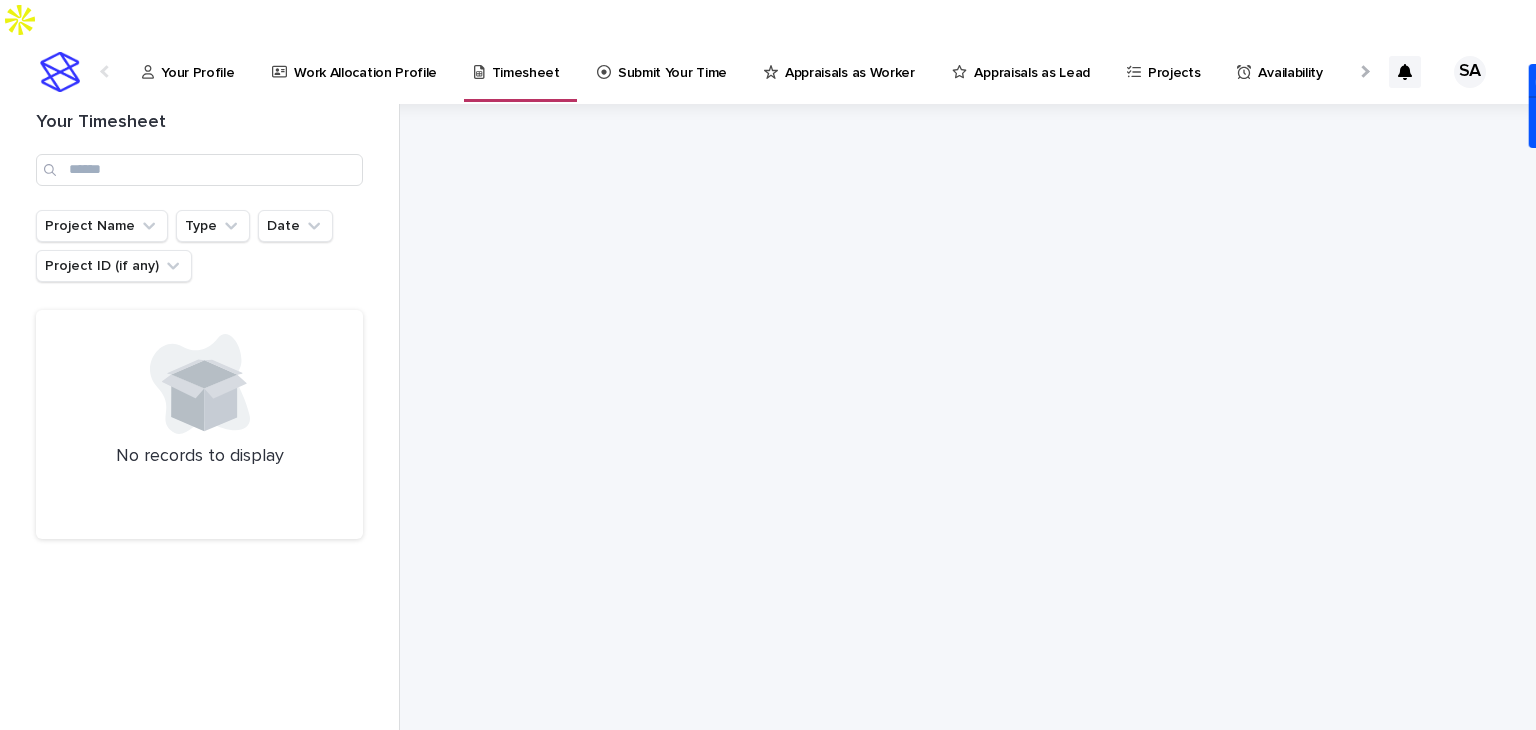 click on "Work Allocation Profile" at bounding box center [365, 61] 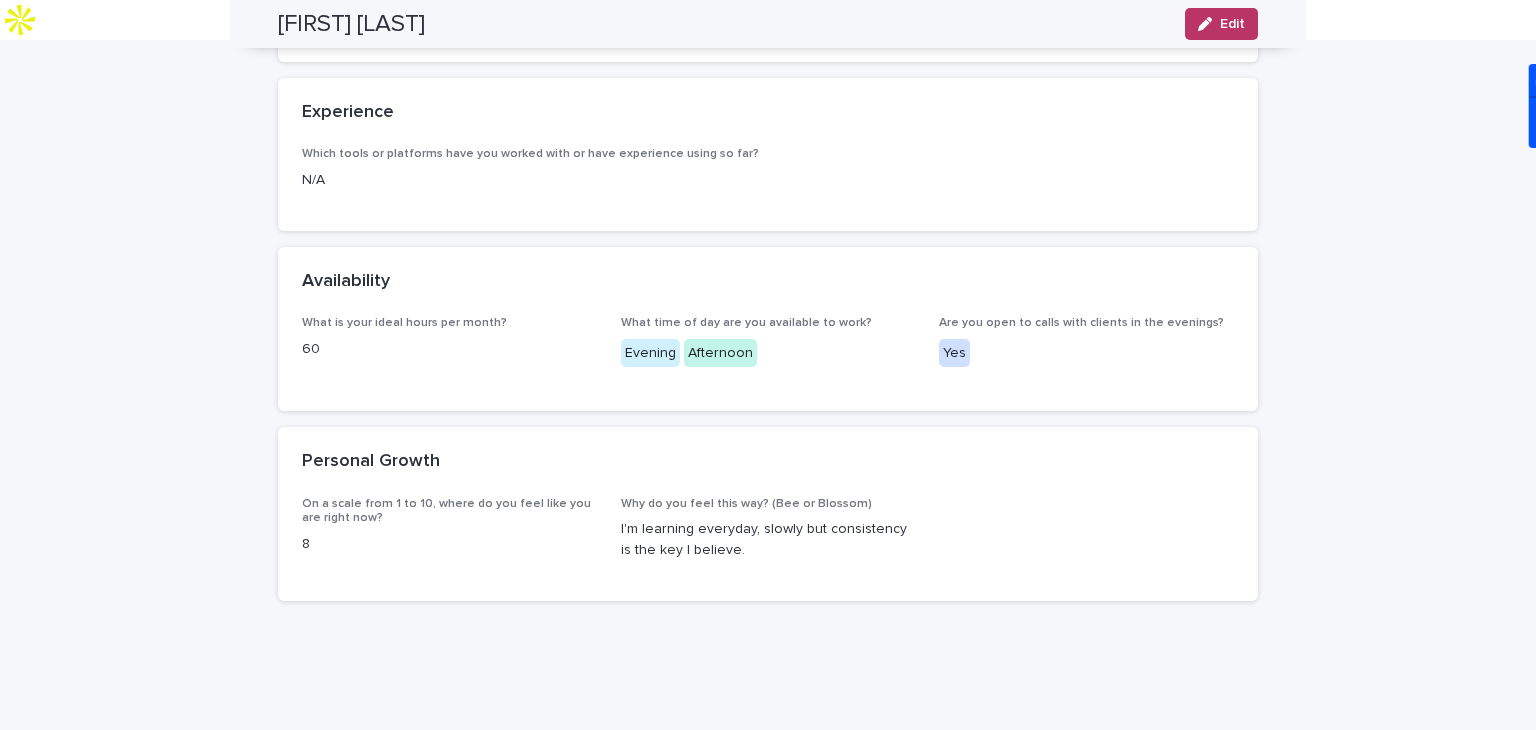 scroll, scrollTop: 0, scrollLeft: 0, axis: both 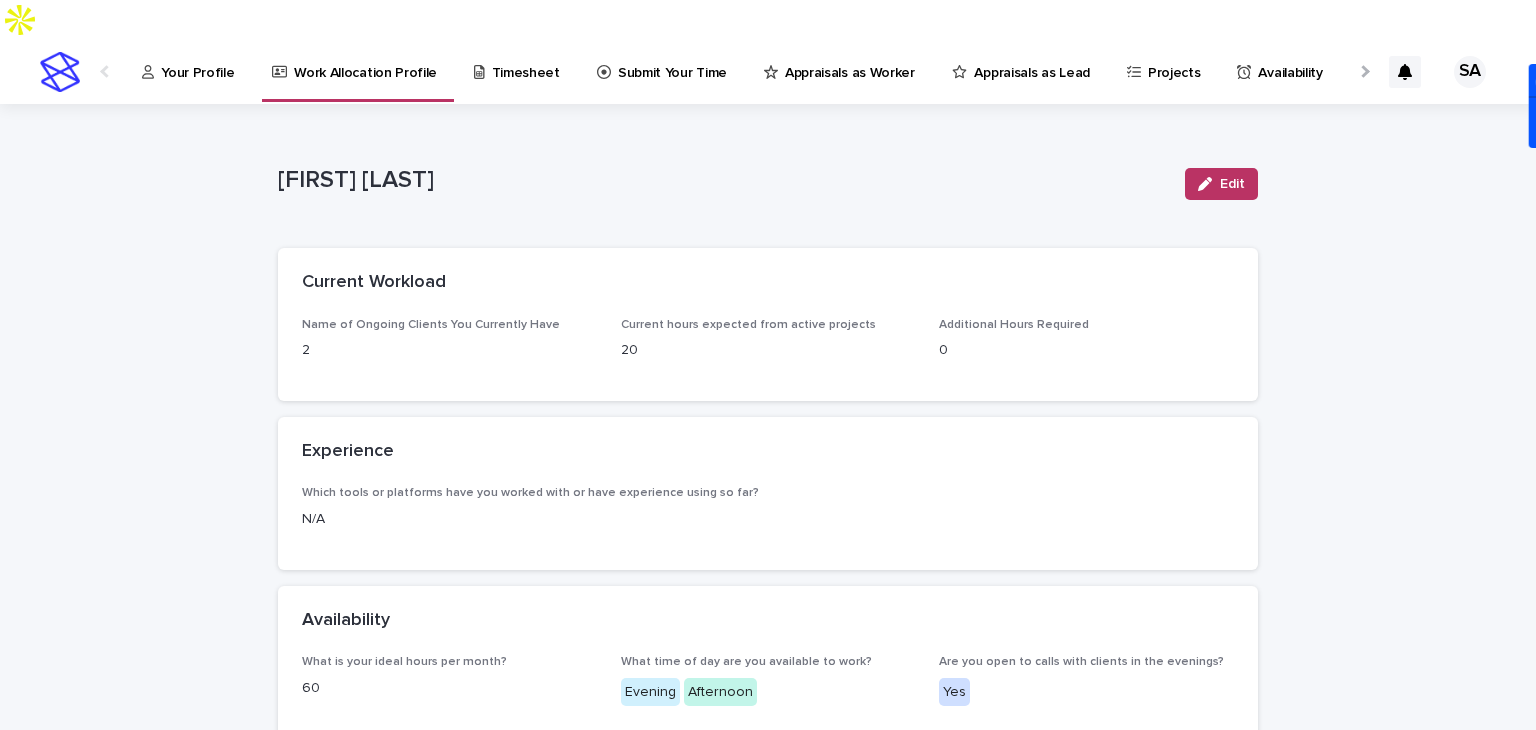 click on "Appraisals as Worker" at bounding box center [850, 61] 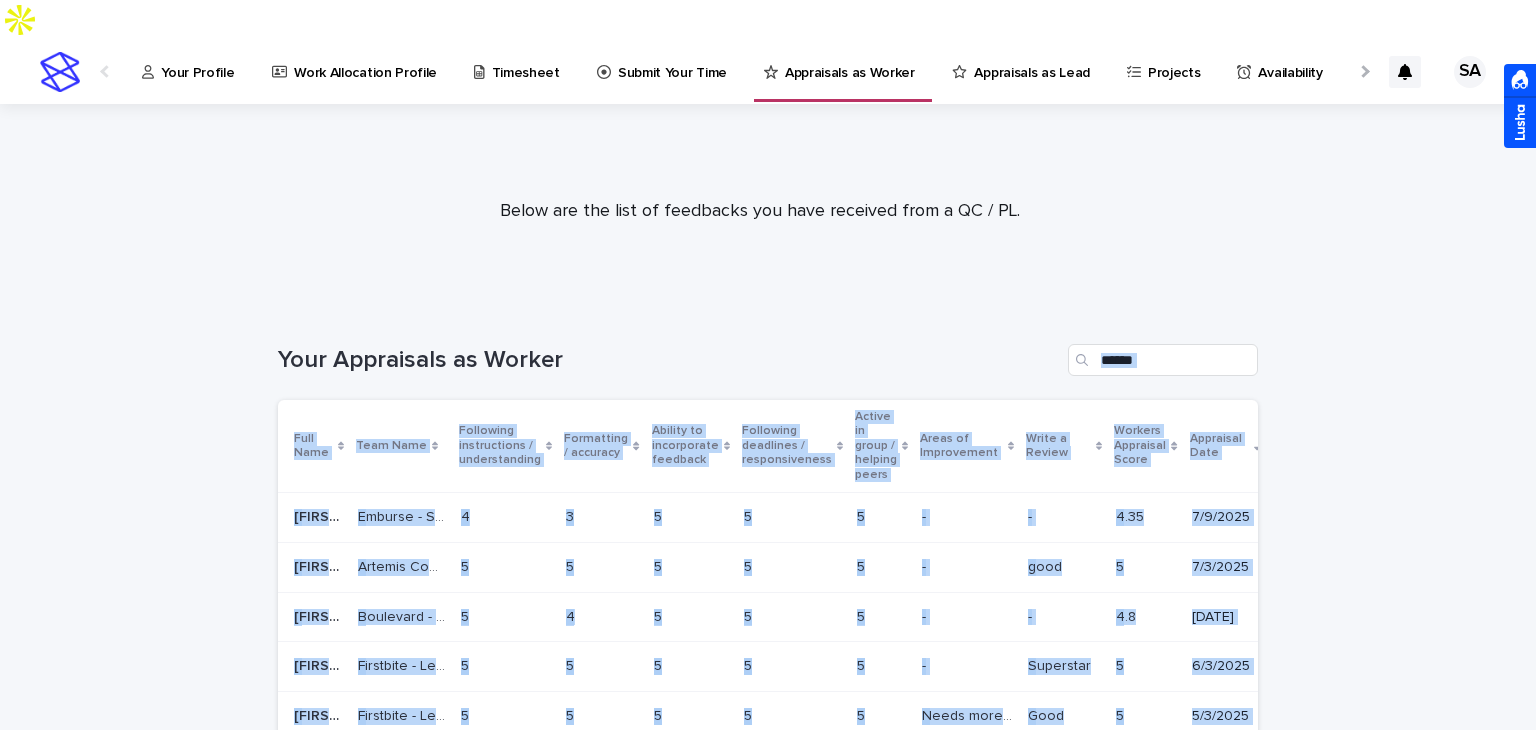 drag, startPoint x: 1527, startPoint y: 193, endPoint x: 1508, endPoint y: 358, distance: 166.09033 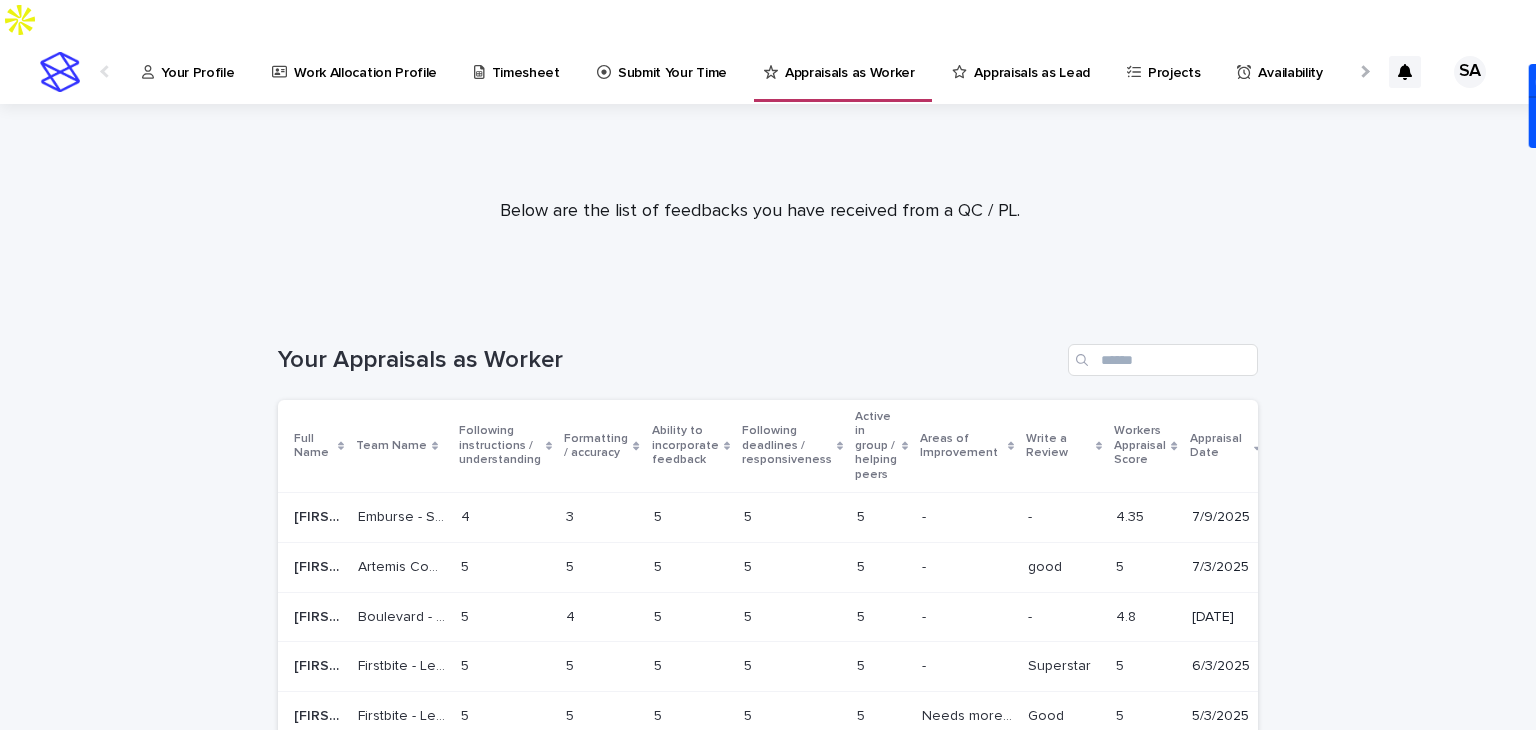 click on "Loading... Saving… Loading... Saving… Your Appraisals as Worker Full Name [FIRST] [LAST] Team Name Following instructions / understanding Formatting / accuracy Ability to incorporate feedback Following deadlines / responsiveness Active in group / helping peers Areas of Improvement Write a Review Workers Appraisal Score Appraisal Date [FIRST] [LAST] [FIRST] [LAST]  Emburse - SF Optimisation Emburse - SF Optimisation   4 4   3 3   5 5   5 5   5 5   - -   - -   4.35 4.35   [DATE] [FIRST] [LAST] [FIRST] [LAST]  Artemis Connection - List Building - [COUNTRY], [COUNTRY] and [COUNTRY], Firstbite - Lead Gen Artemis Connection - List Building - [COUNTRY], [COUNTRY] and [COUNTRY], Firstbite - Lead Gen   5 5   5 5   5 5   5 5   5 5   - -   good good   5 5   [DATE] [FIRST] [LAST] [FIRST] [LAST]  Boulevard - Enrich AmSpa Post Show List Boulevard - Enrich AmSpa Post Show List   5 5   4 4   5 5   5 5   5 5   - -   - -   4.8 4.8   [DATE] [FIRST] [LAST] [FIRST] [LAST]  Firstbite - Lead Gen Firstbite - Lead Gen   5 5   5 5" at bounding box center (768, 1230) 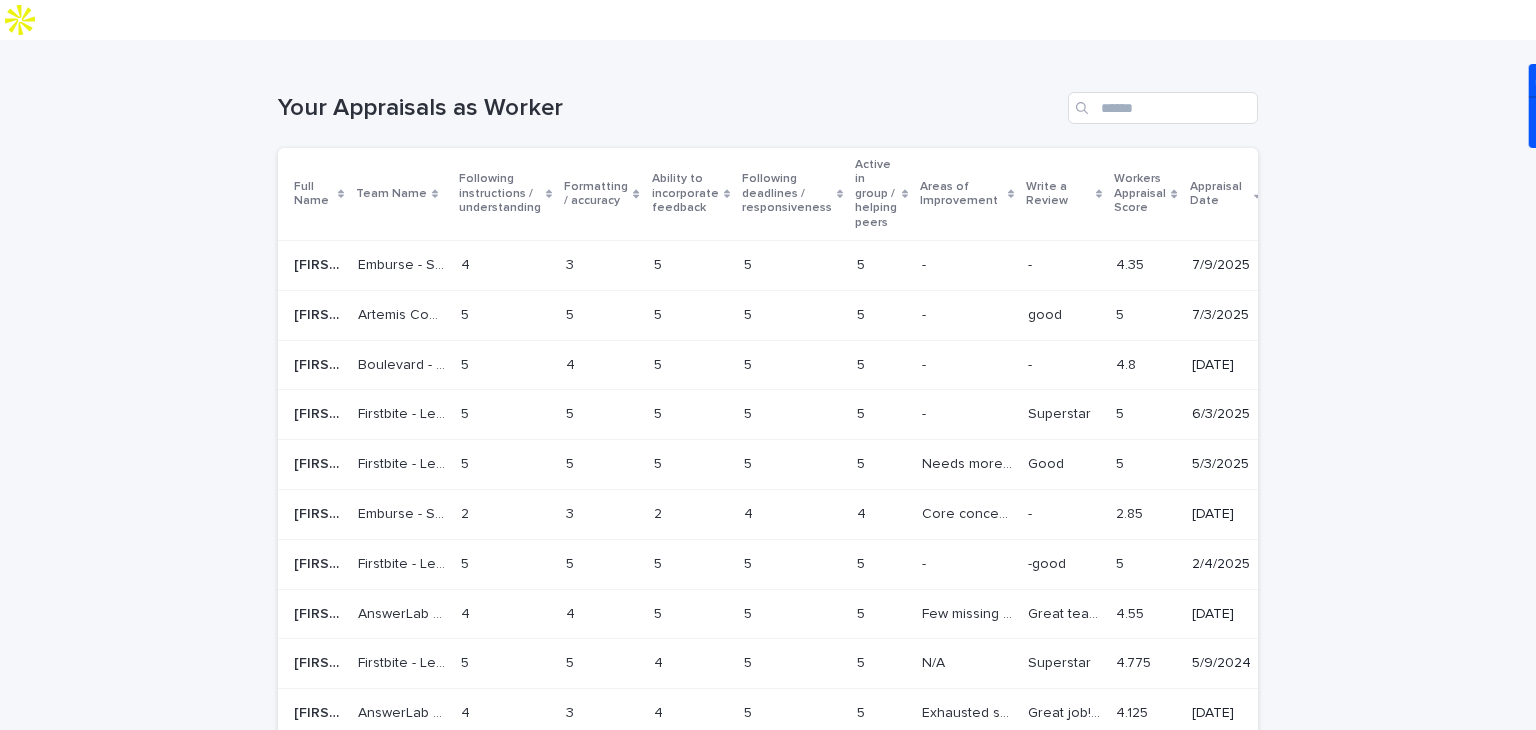 scroll, scrollTop: 250, scrollLeft: 0, axis: vertical 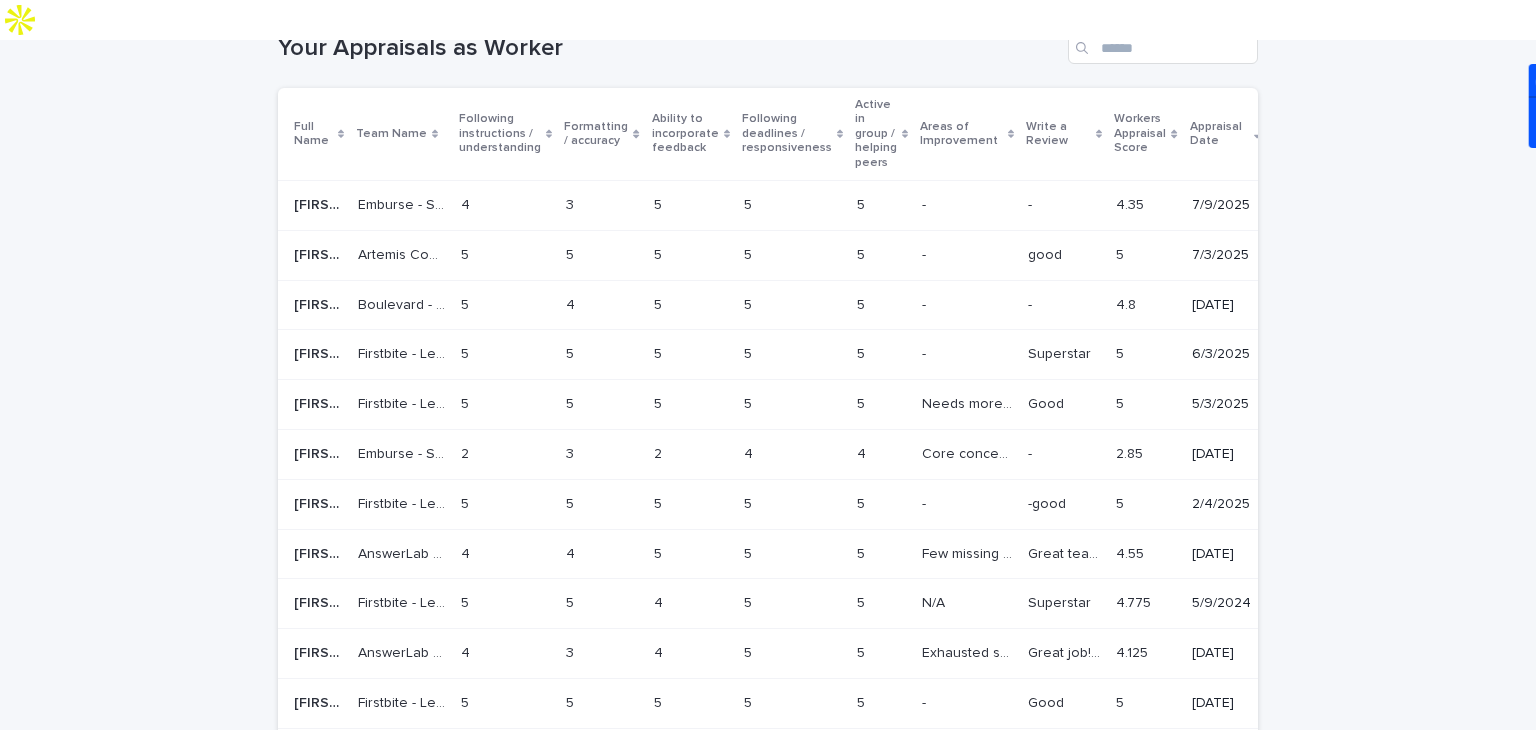 click on "Core concepts are still unclear, and the same mistakes have been repeated multiple times. Previous feedback has not been incorporated constructively." at bounding box center [969, 452] 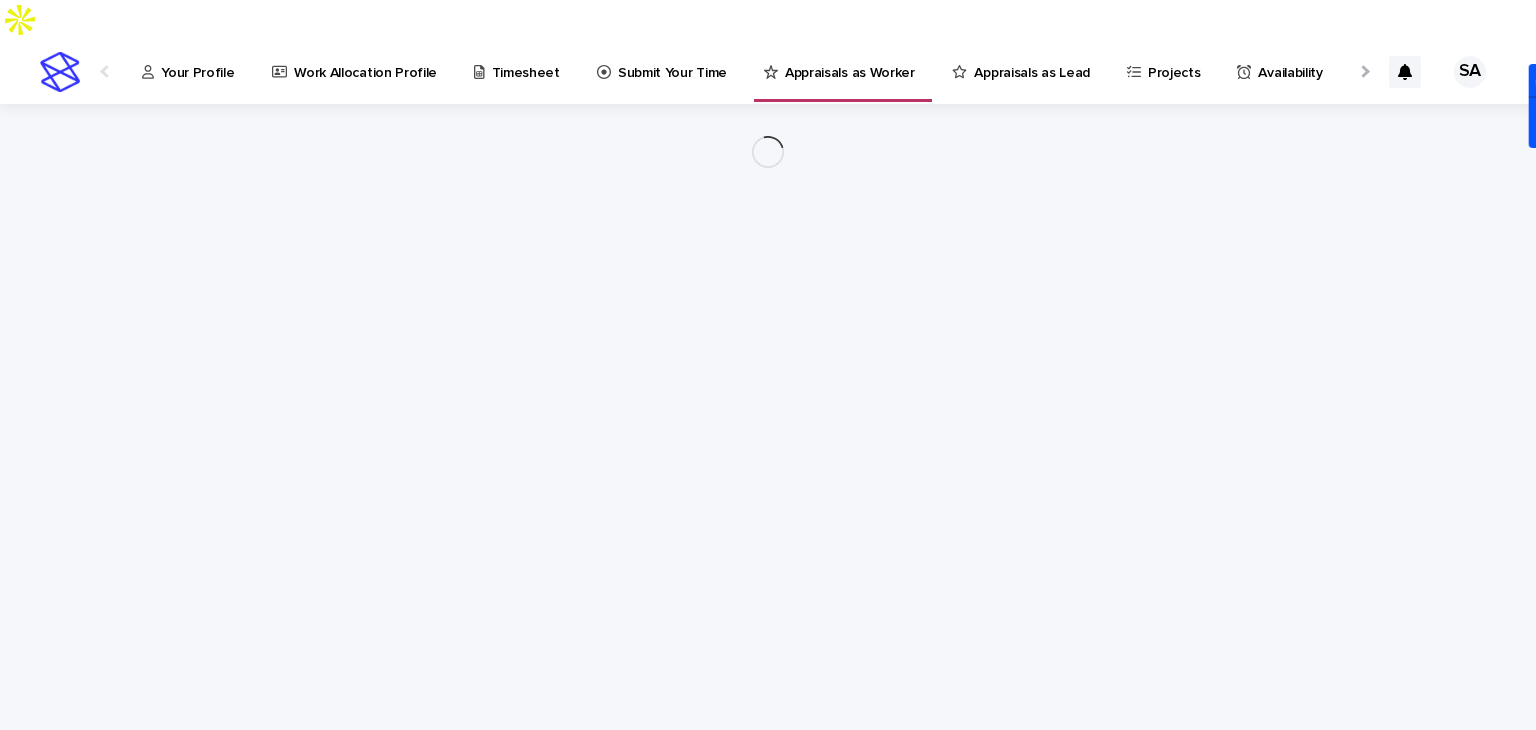 scroll, scrollTop: 0, scrollLeft: 0, axis: both 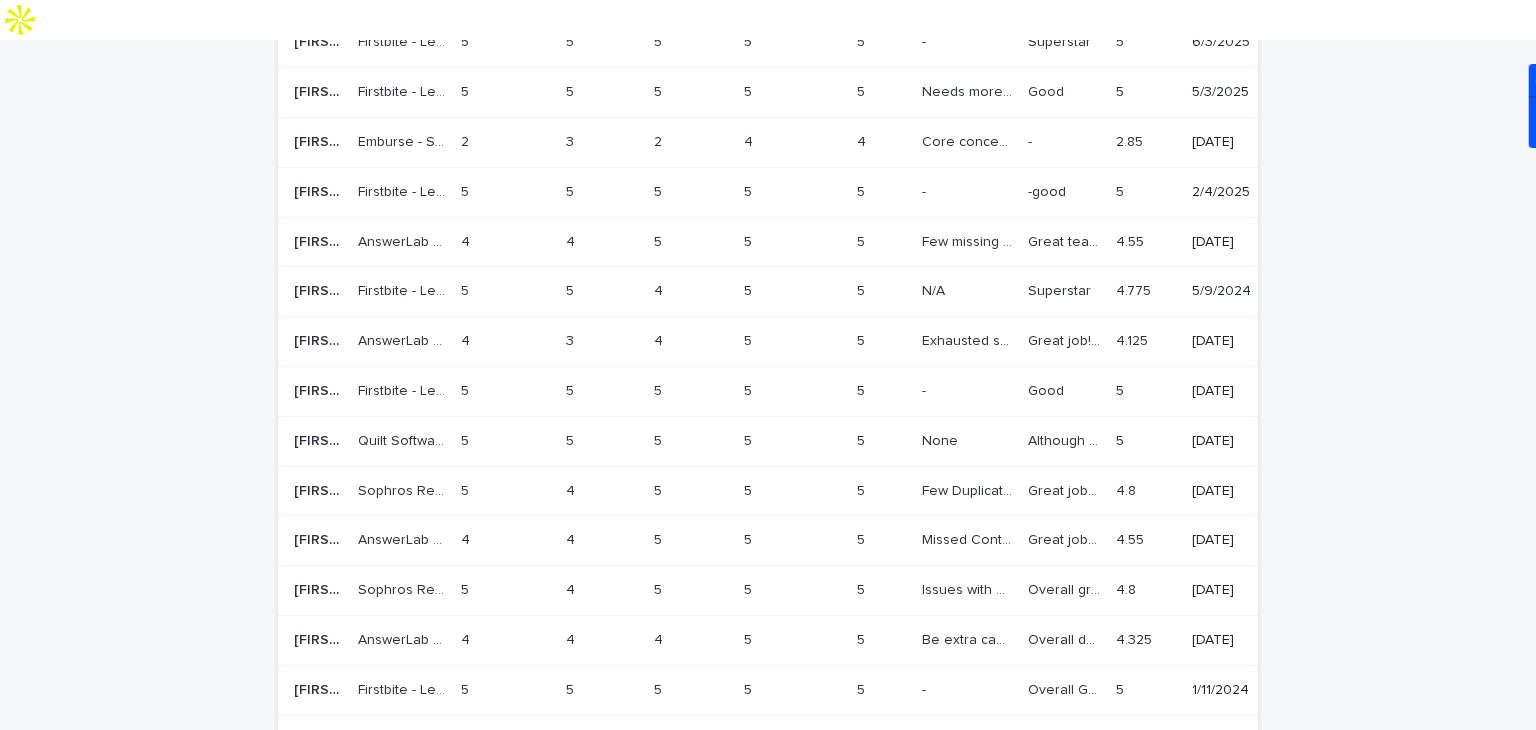 click on "Emburse - SF Optimisation" at bounding box center (403, 140) 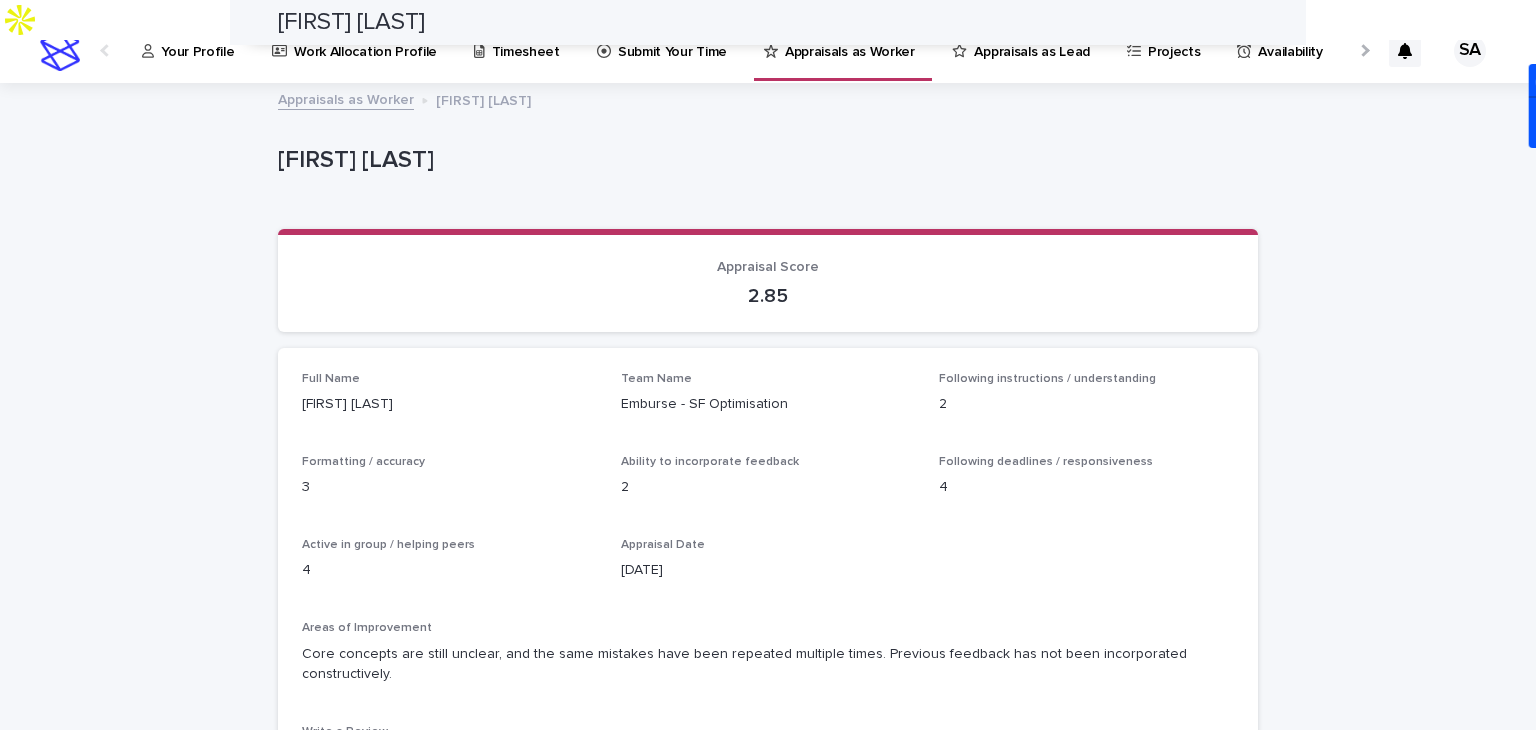 scroll, scrollTop: 0, scrollLeft: 0, axis: both 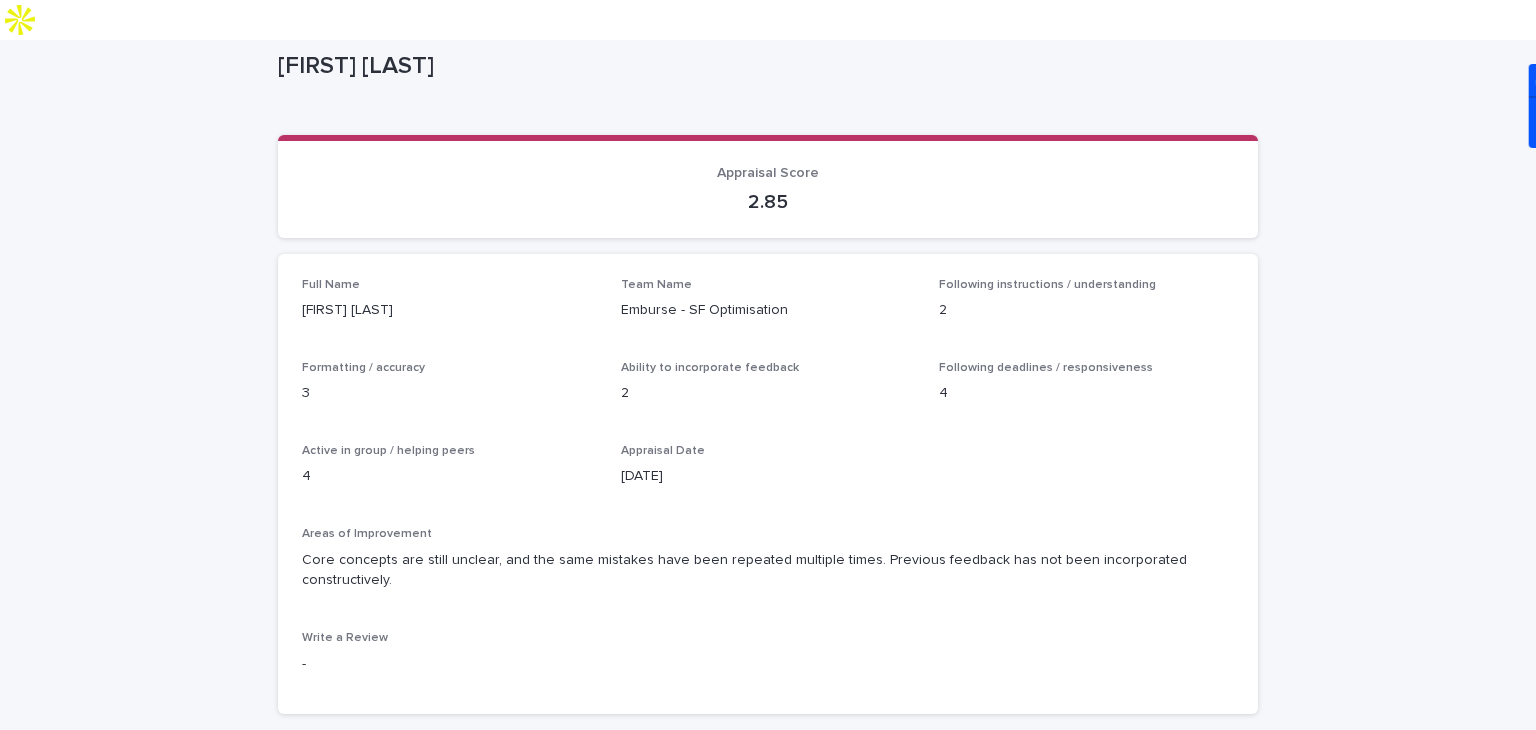 click on "Write a Review" at bounding box center [768, 638] 